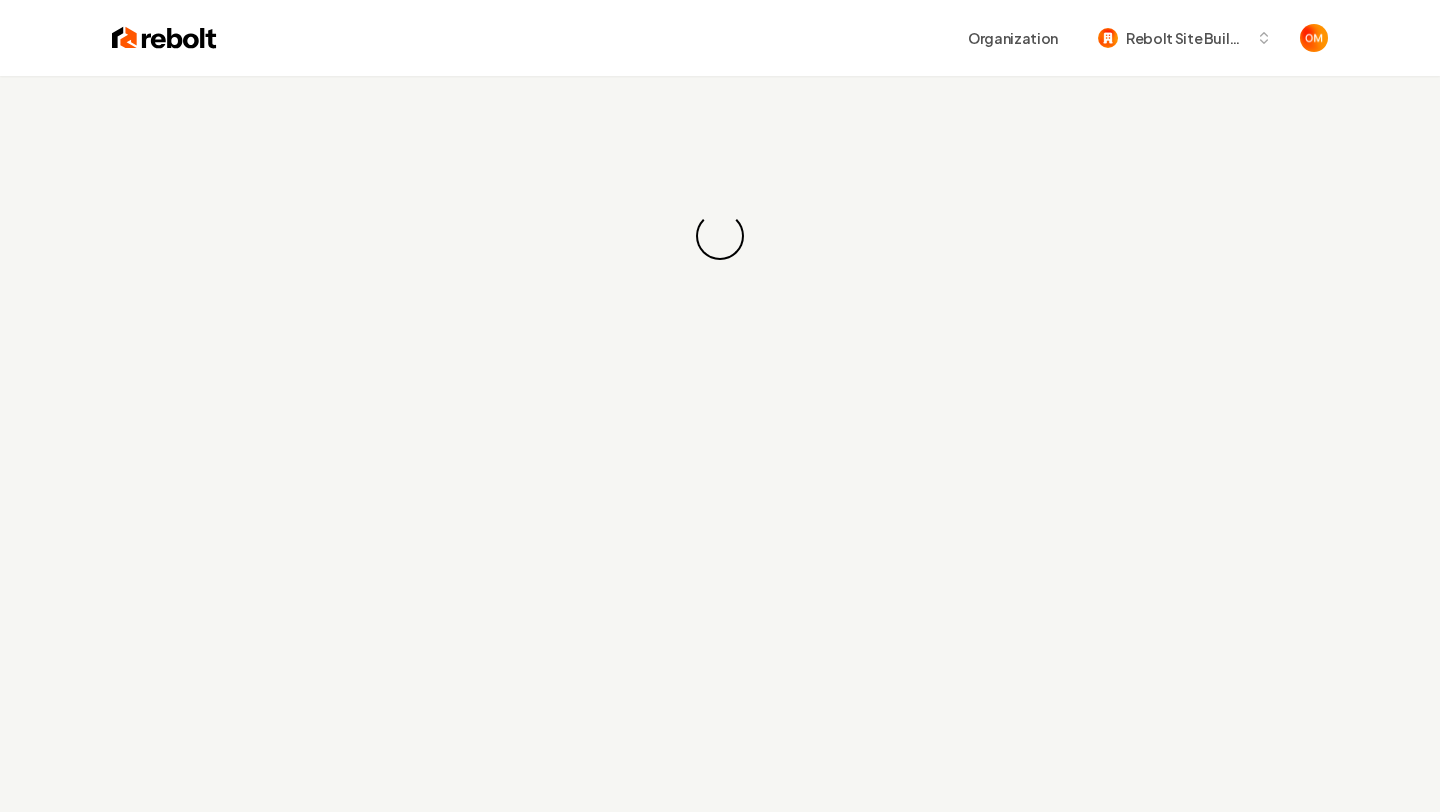 scroll, scrollTop: 0, scrollLeft: 0, axis: both 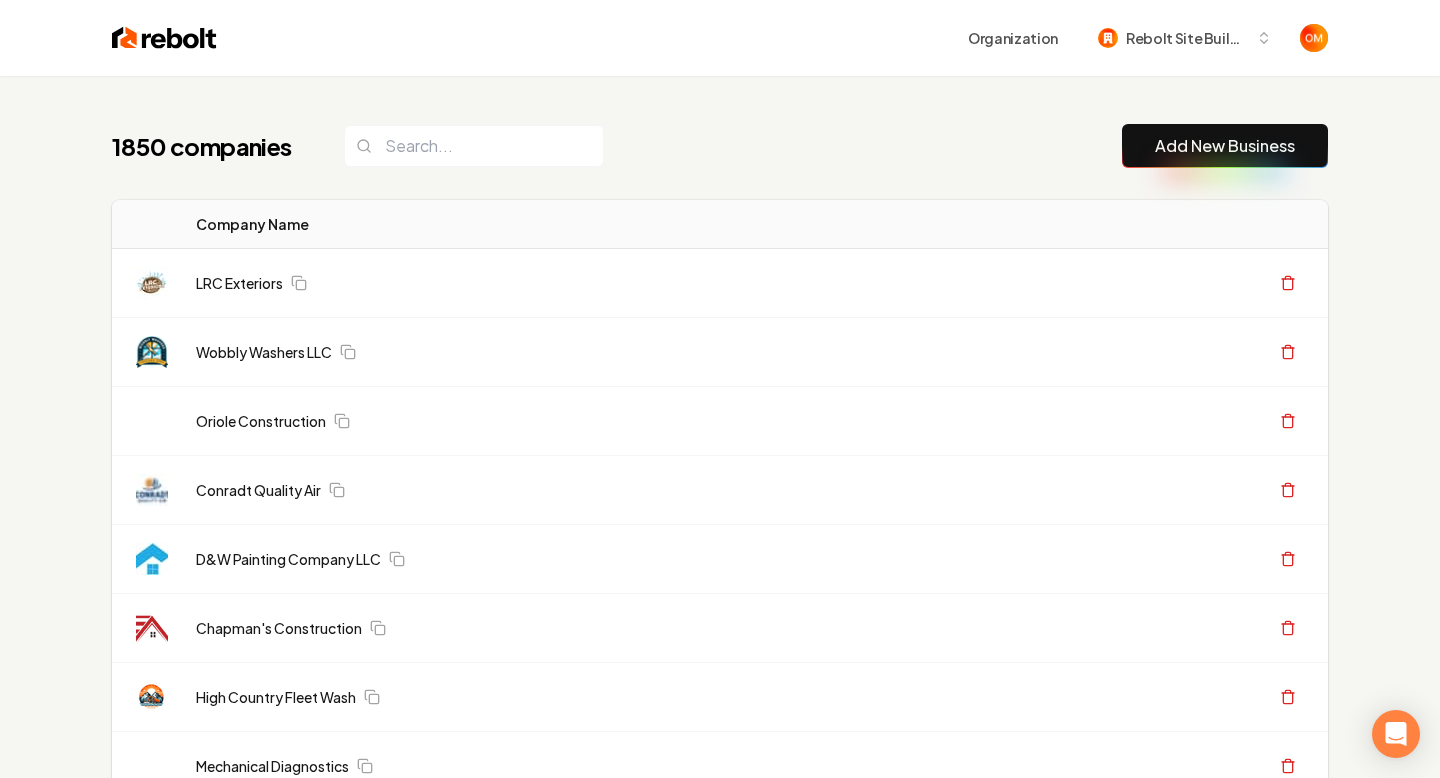 click on "Add New Business" at bounding box center (1225, 146) 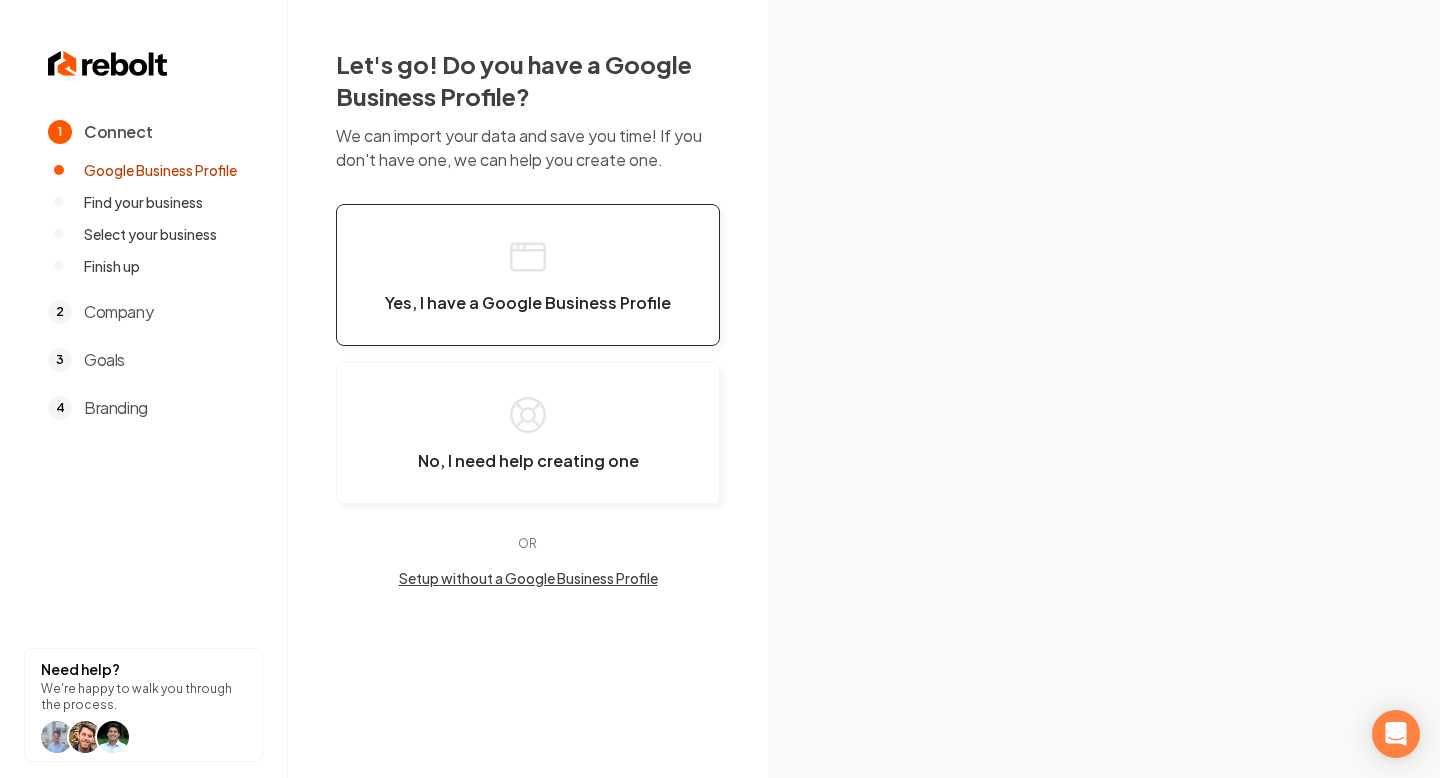 click on "Yes, I have a Google Business Profile" at bounding box center [528, 275] 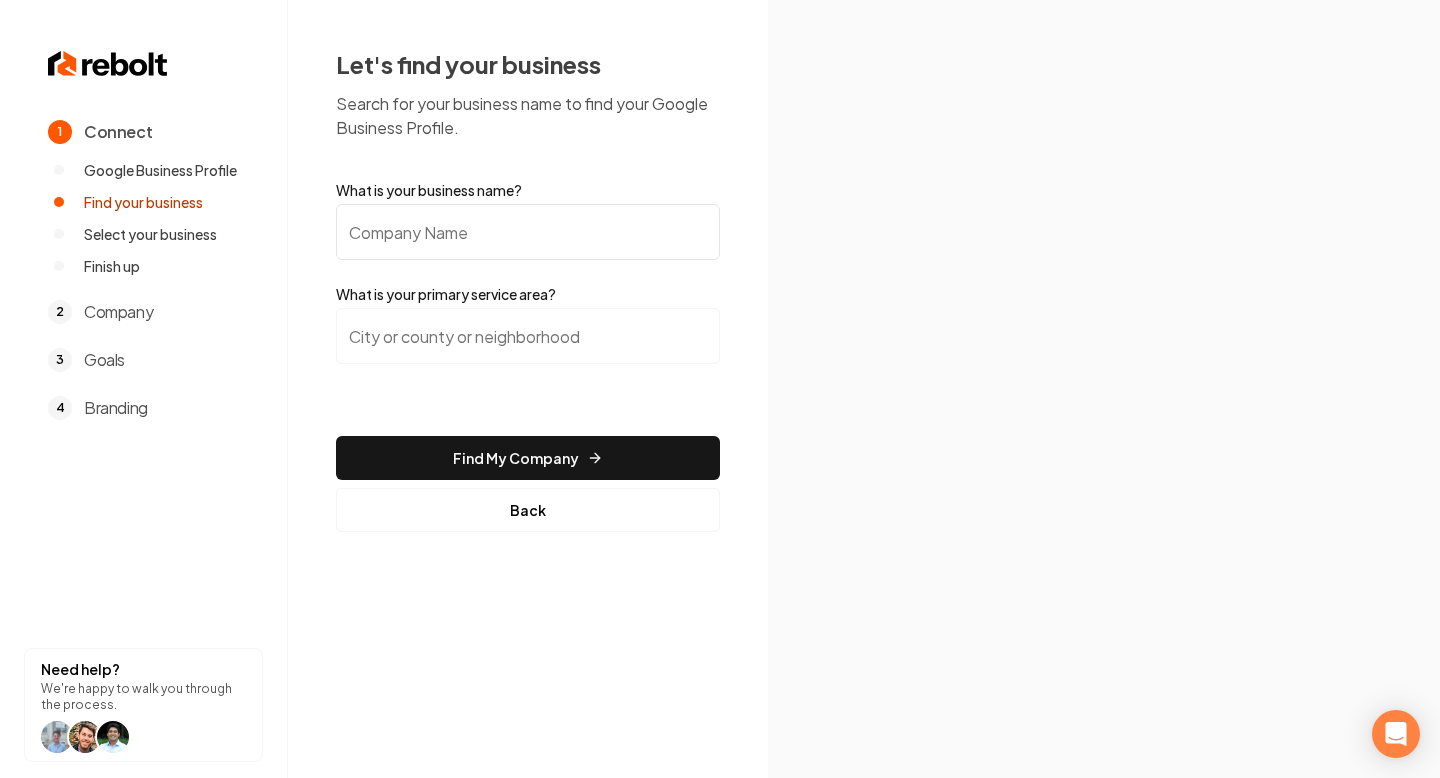 click on "What is your business name?" at bounding box center (528, 232) 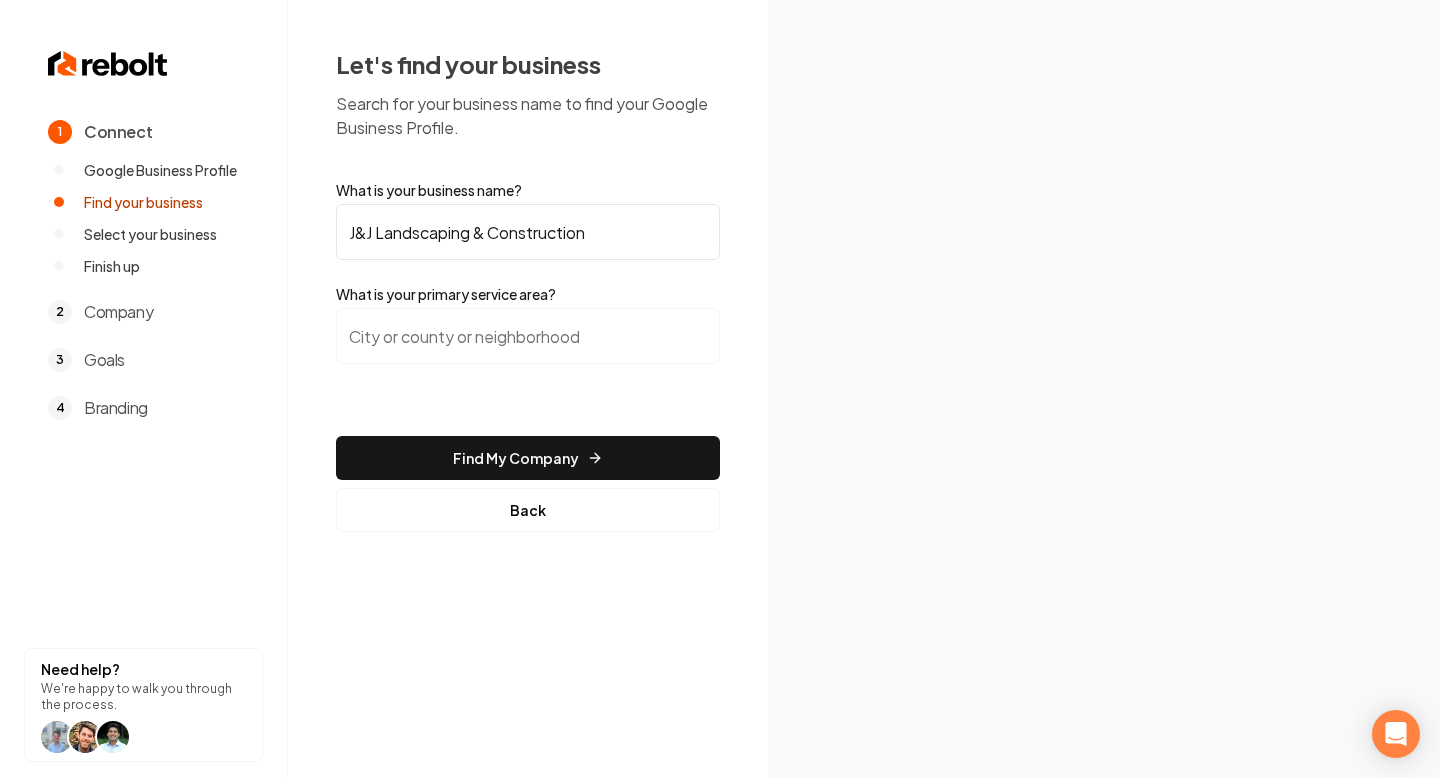 type on "J&J Landscaping & Construction" 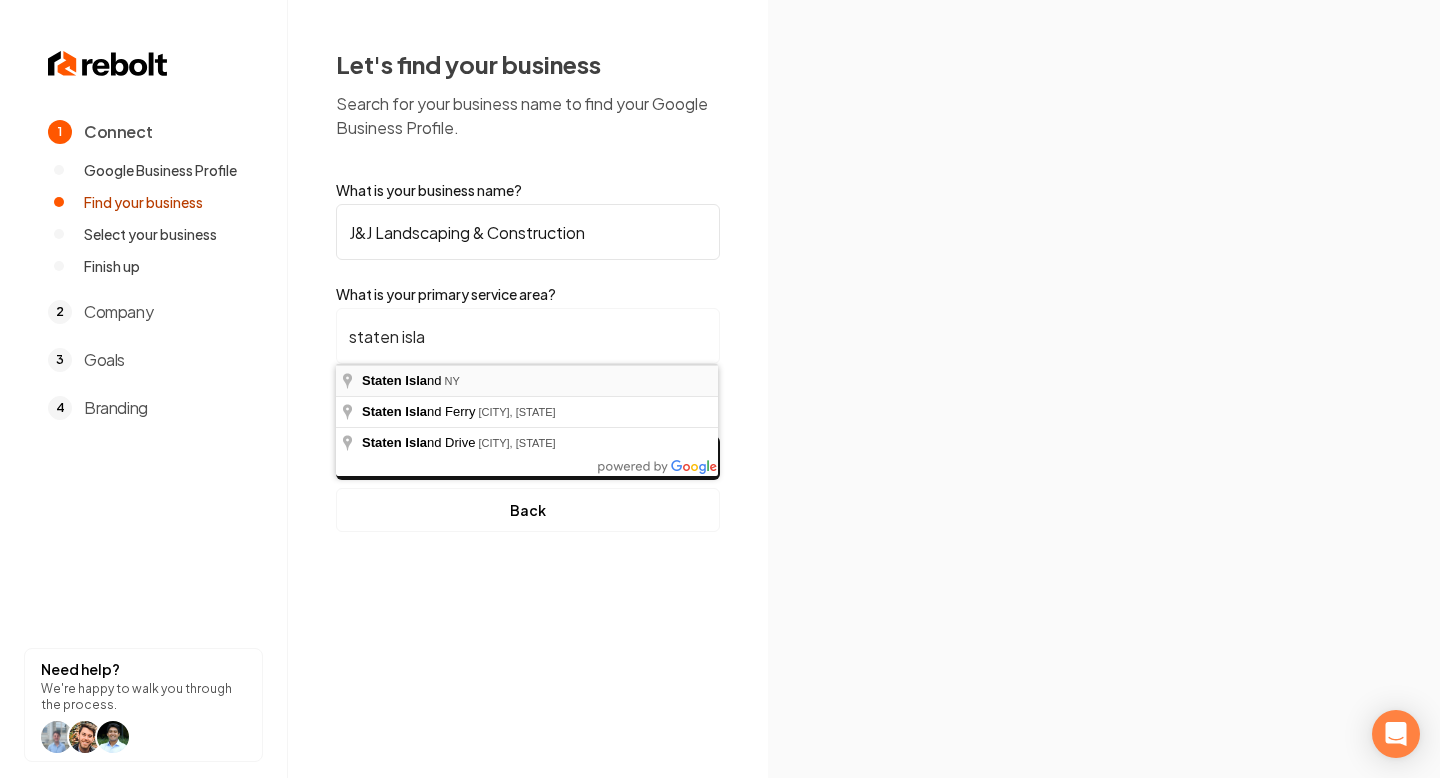 type on "[CITY], [STATE]" 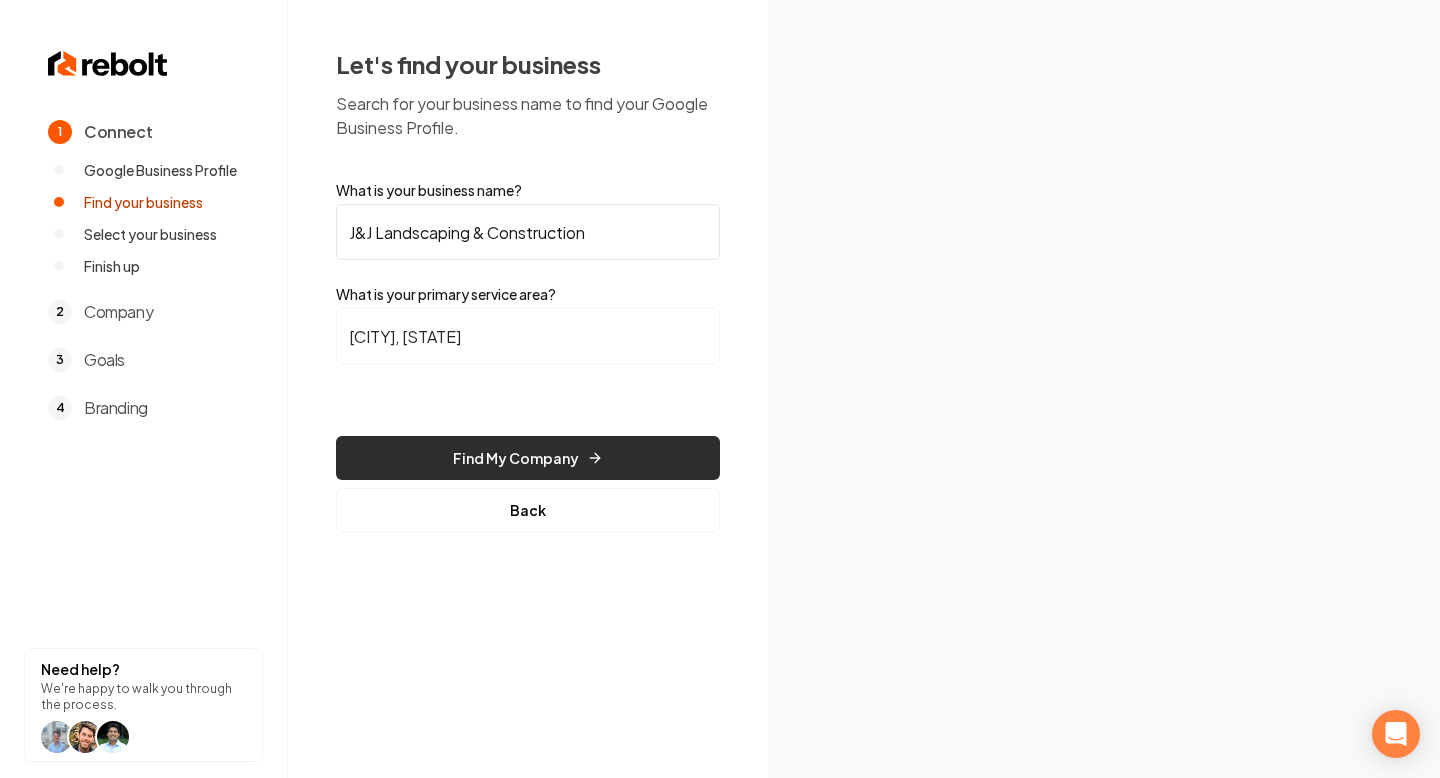 click on "Find My Company" at bounding box center (528, 458) 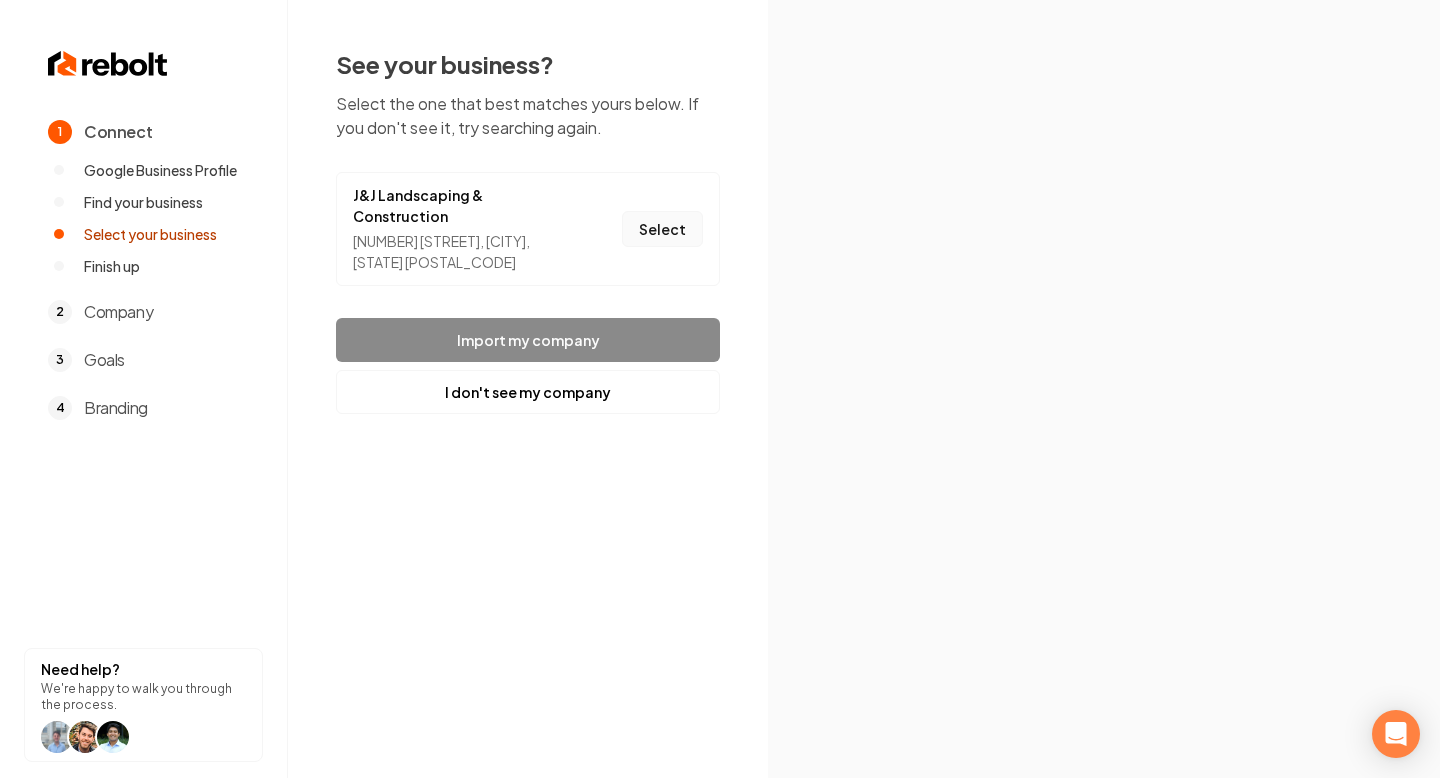 click on "Select" at bounding box center [662, 229] 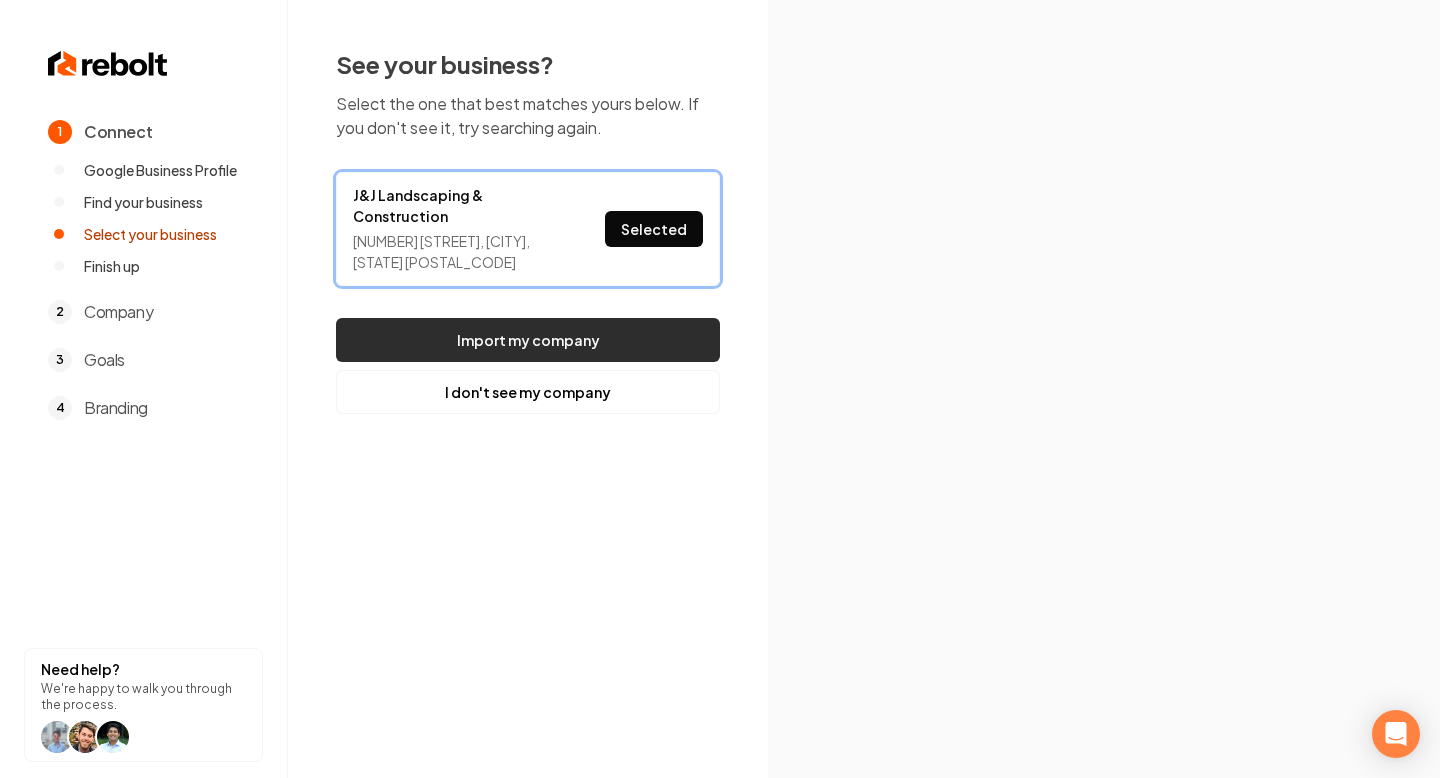 click on "Import my company" at bounding box center (528, 340) 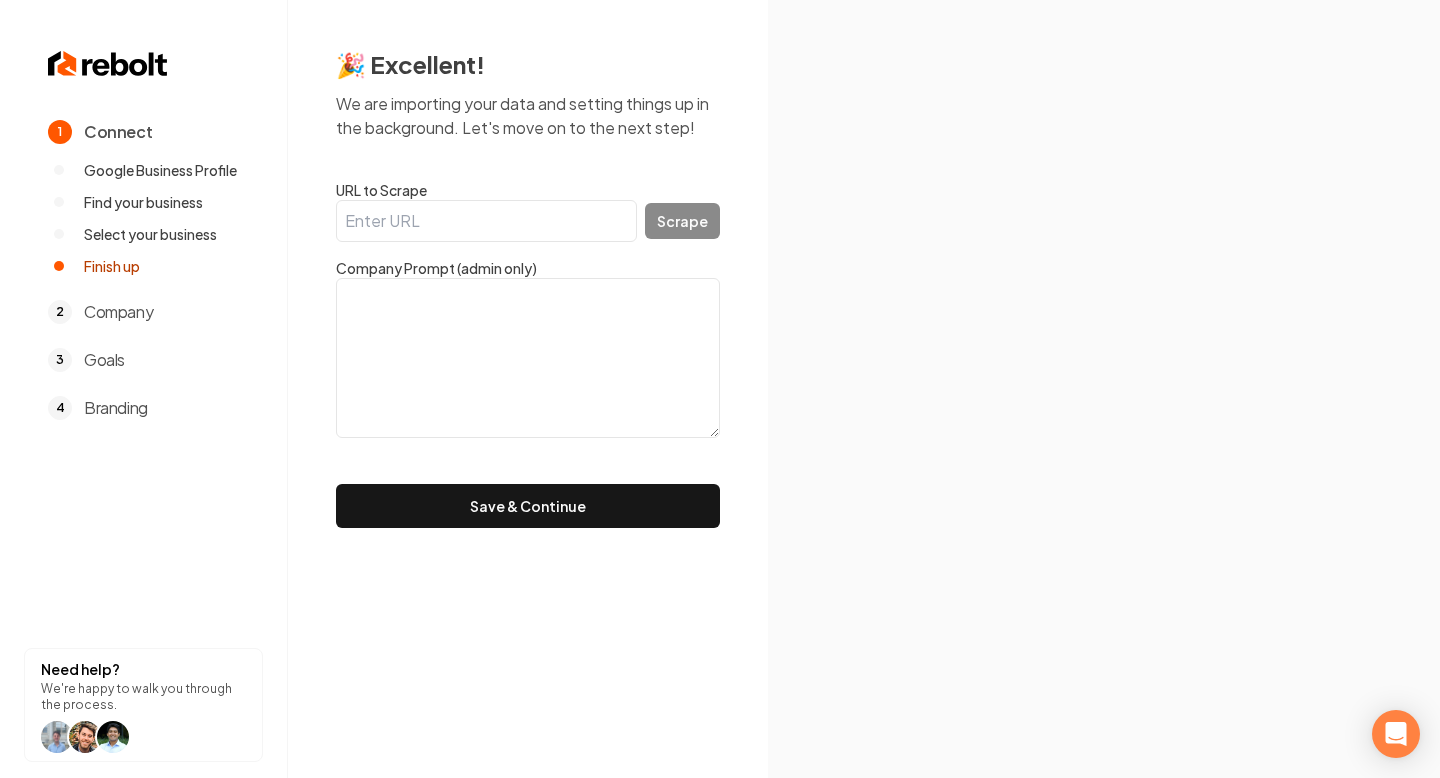 click on "Company Prompt (admin only)" at bounding box center (528, 268) 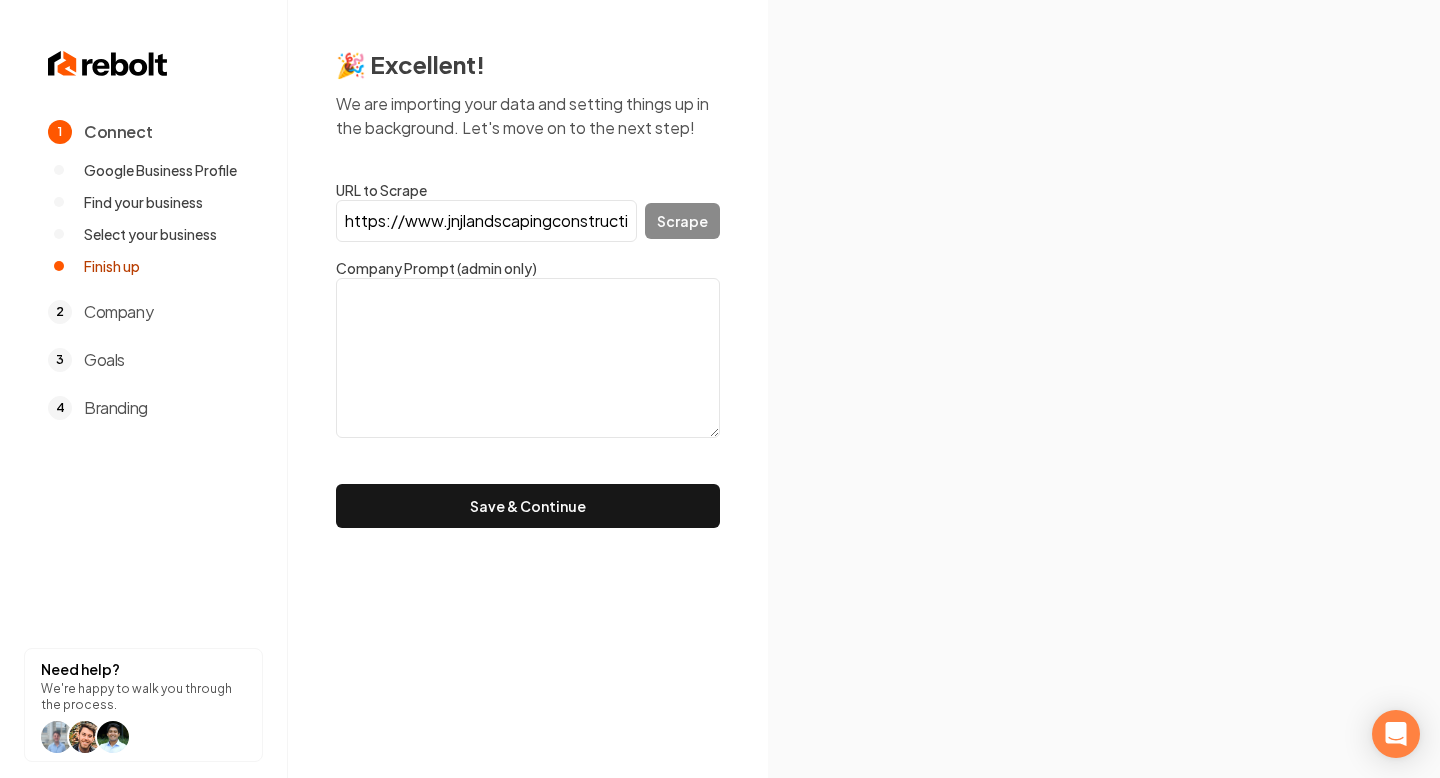 scroll, scrollTop: 0, scrollLeft: 68, axis: horizontal 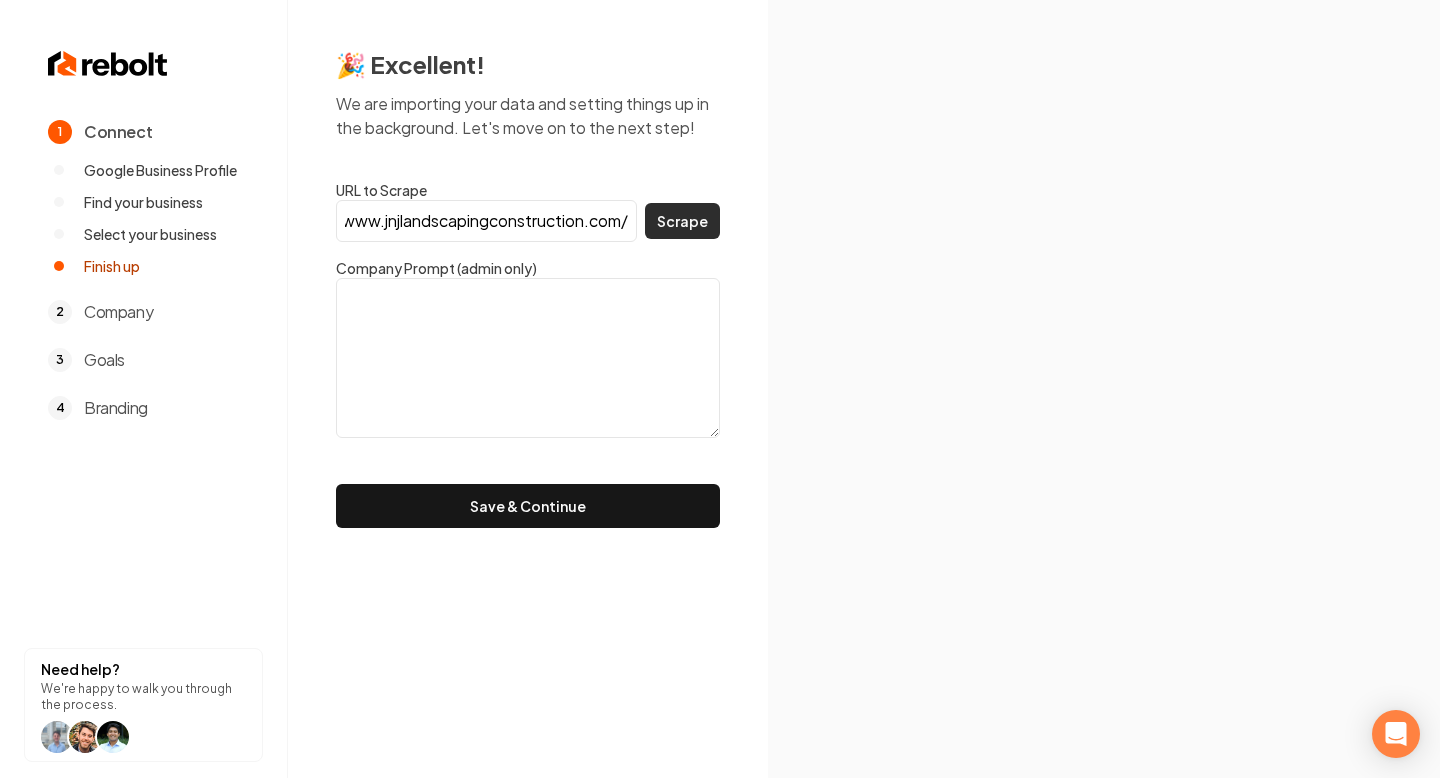 type on "https://www.jnjlandscapingconstruction.com/" 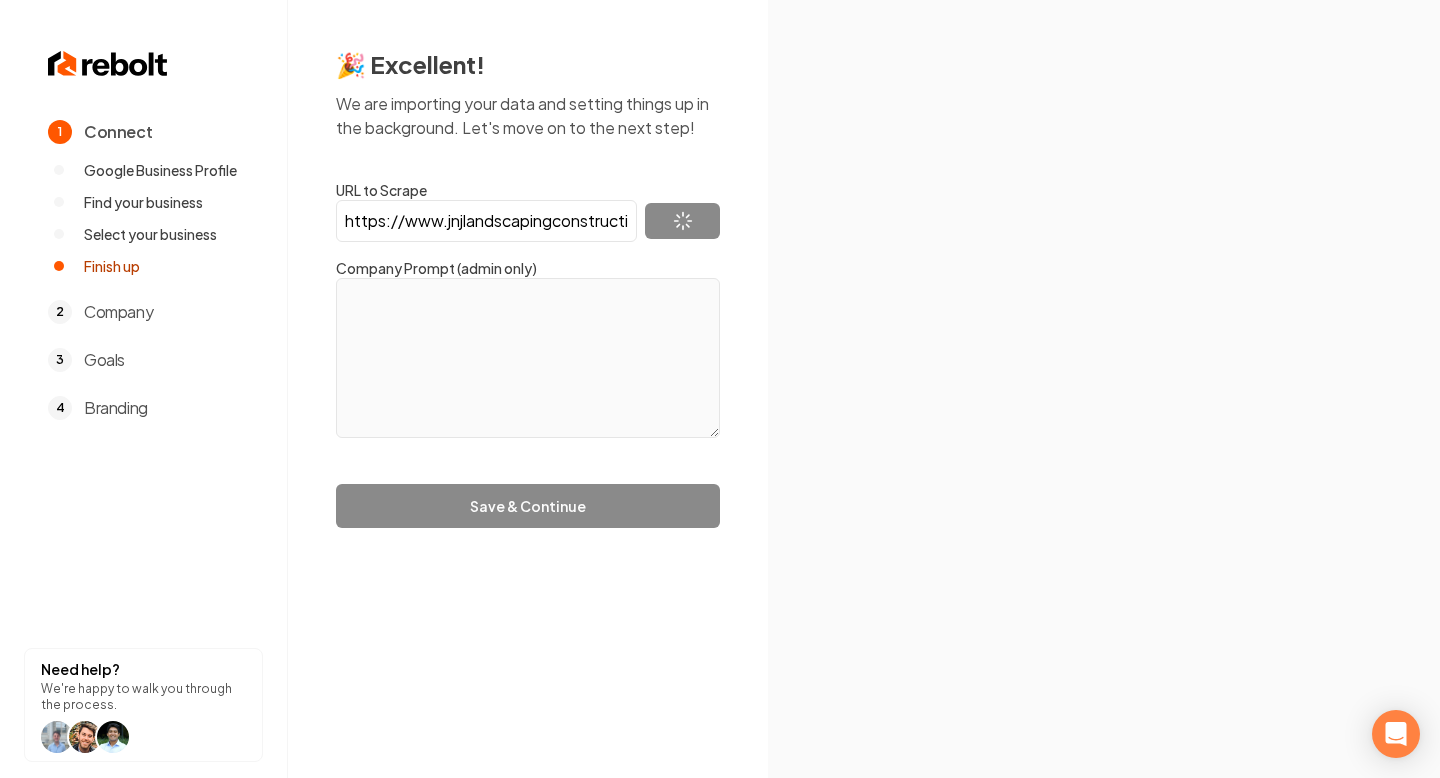 type on "Welcome to J&J Landscaping and Construction, a dynamic firm rooted in [CITY] and proudly extending our services to enrich properties across New Jersey, Brooklyn, and the surrounding areas since 2013." 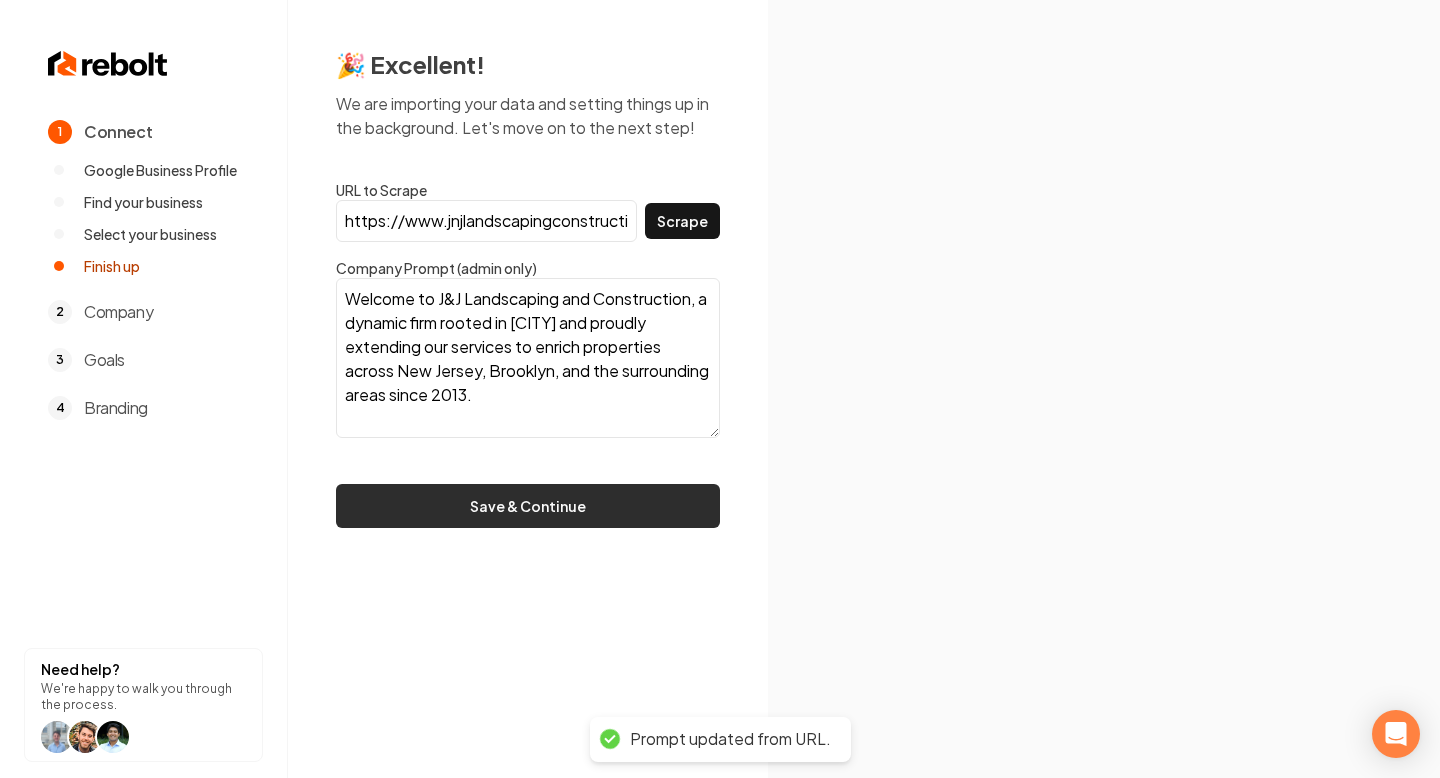 click on "Save & Continue" at bounding box center [528, 506] 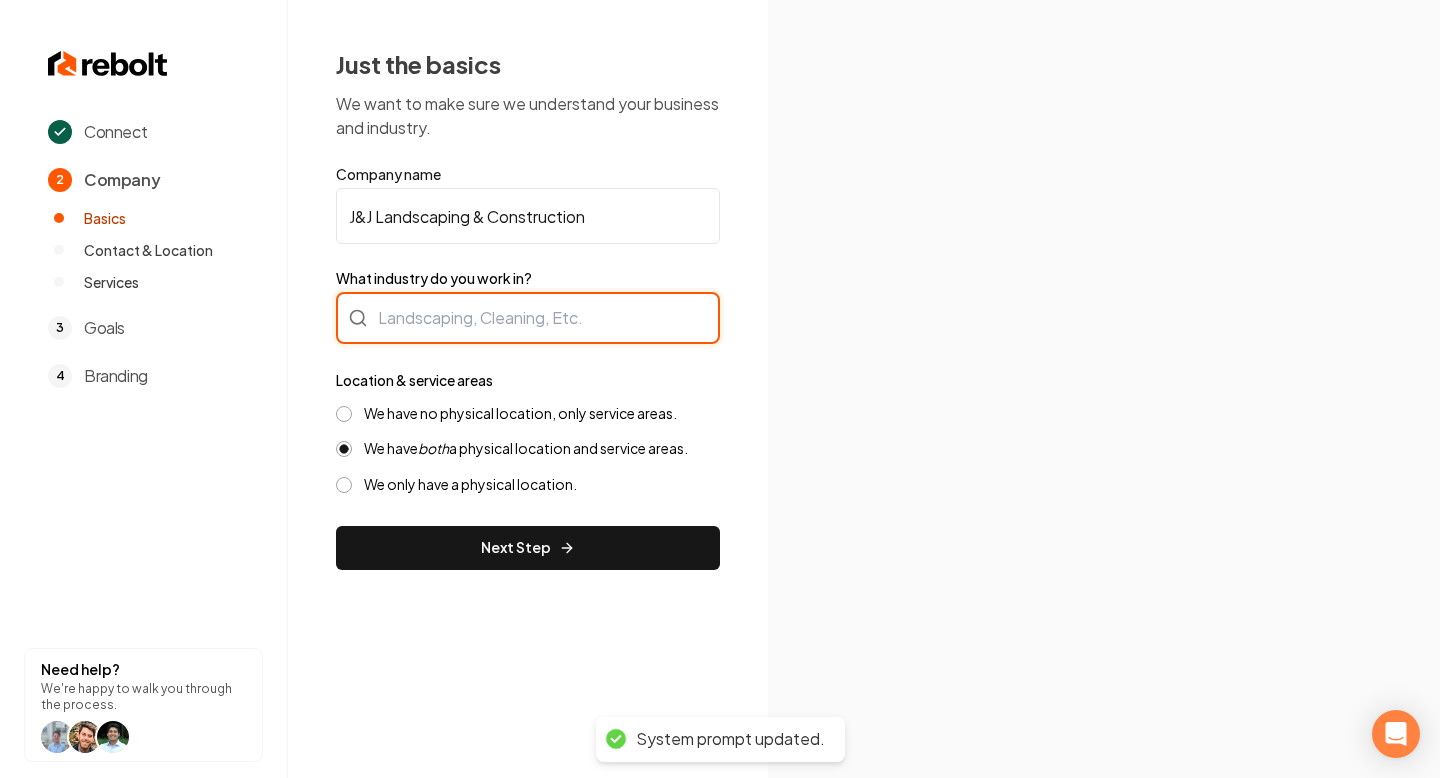 click at bounding box center (528, 318) 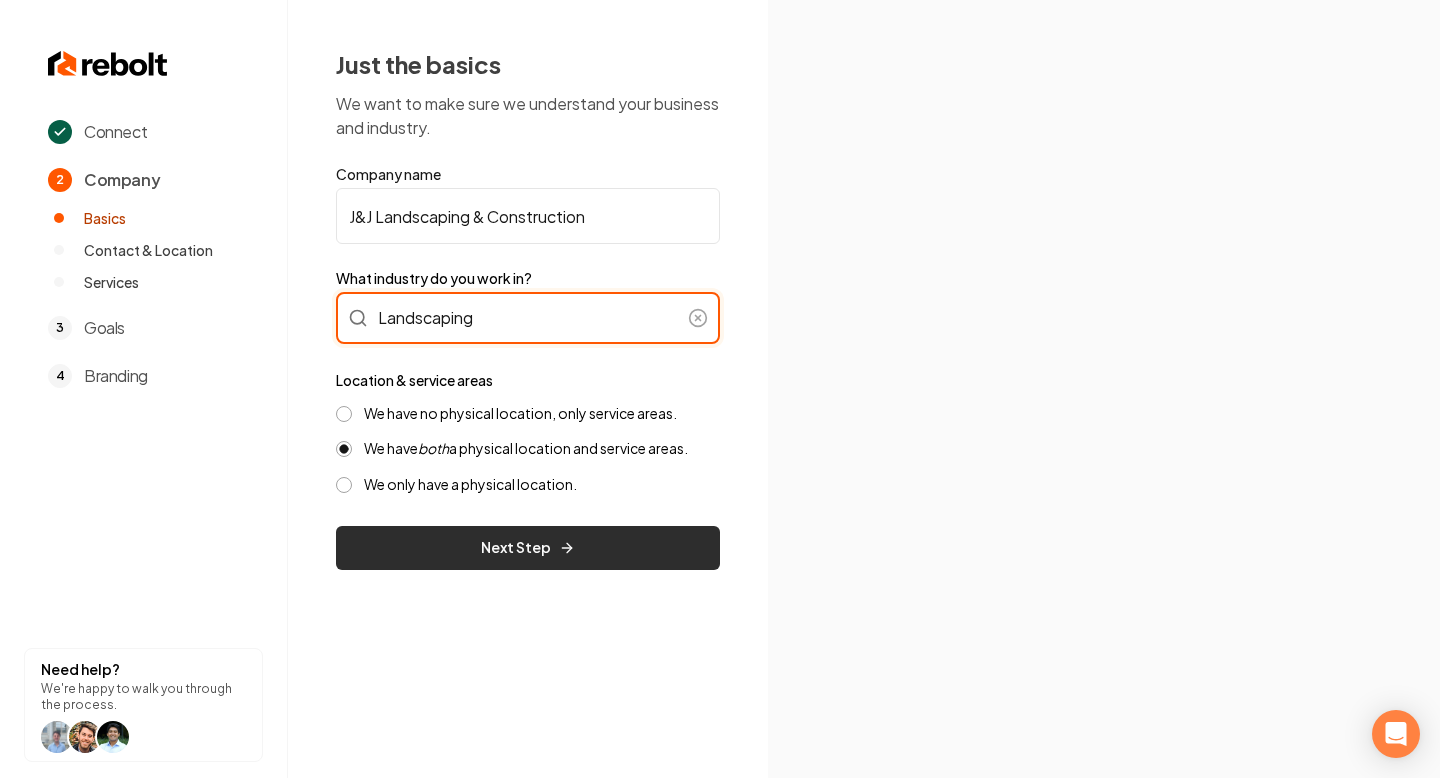 type on "Landscaping" 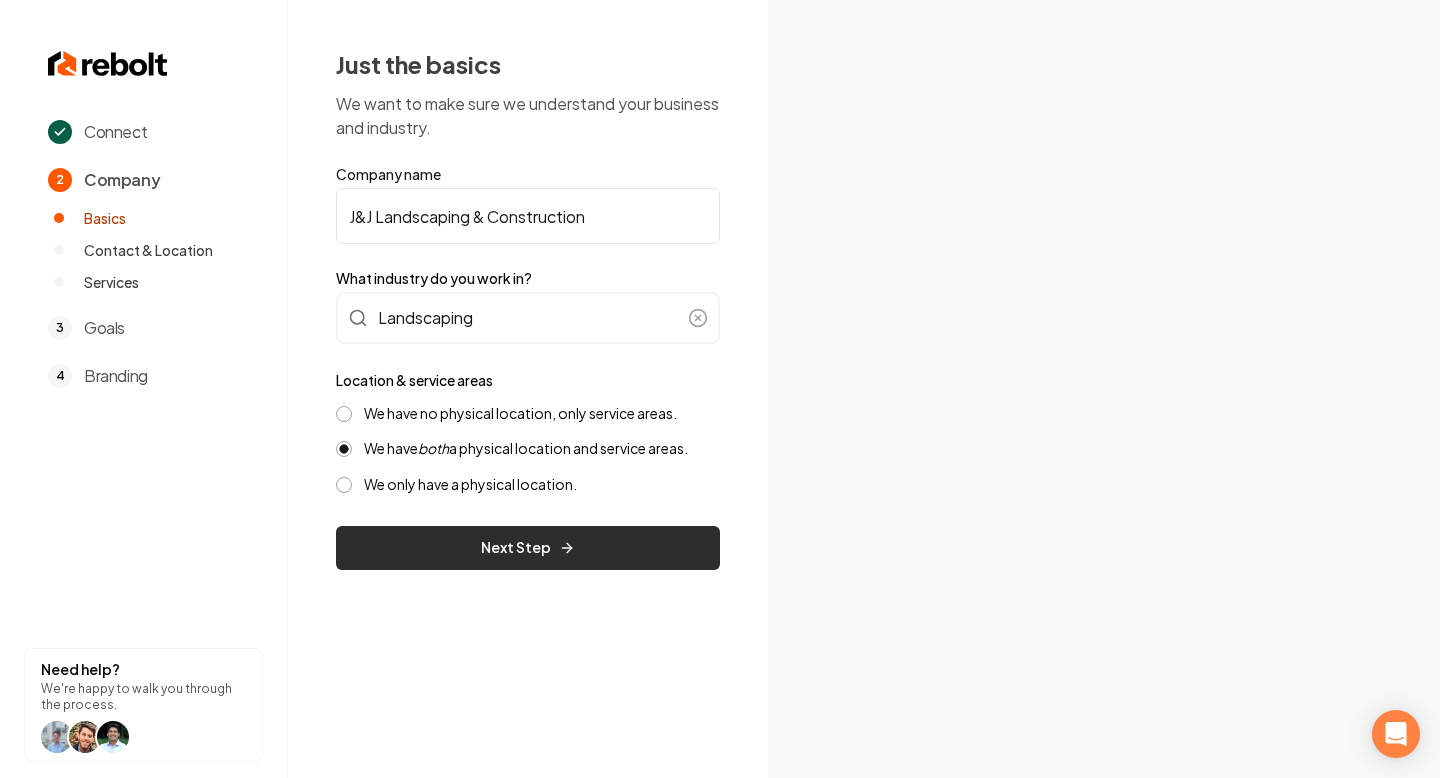 click on "Next Step" at bounding box center (528, 548) 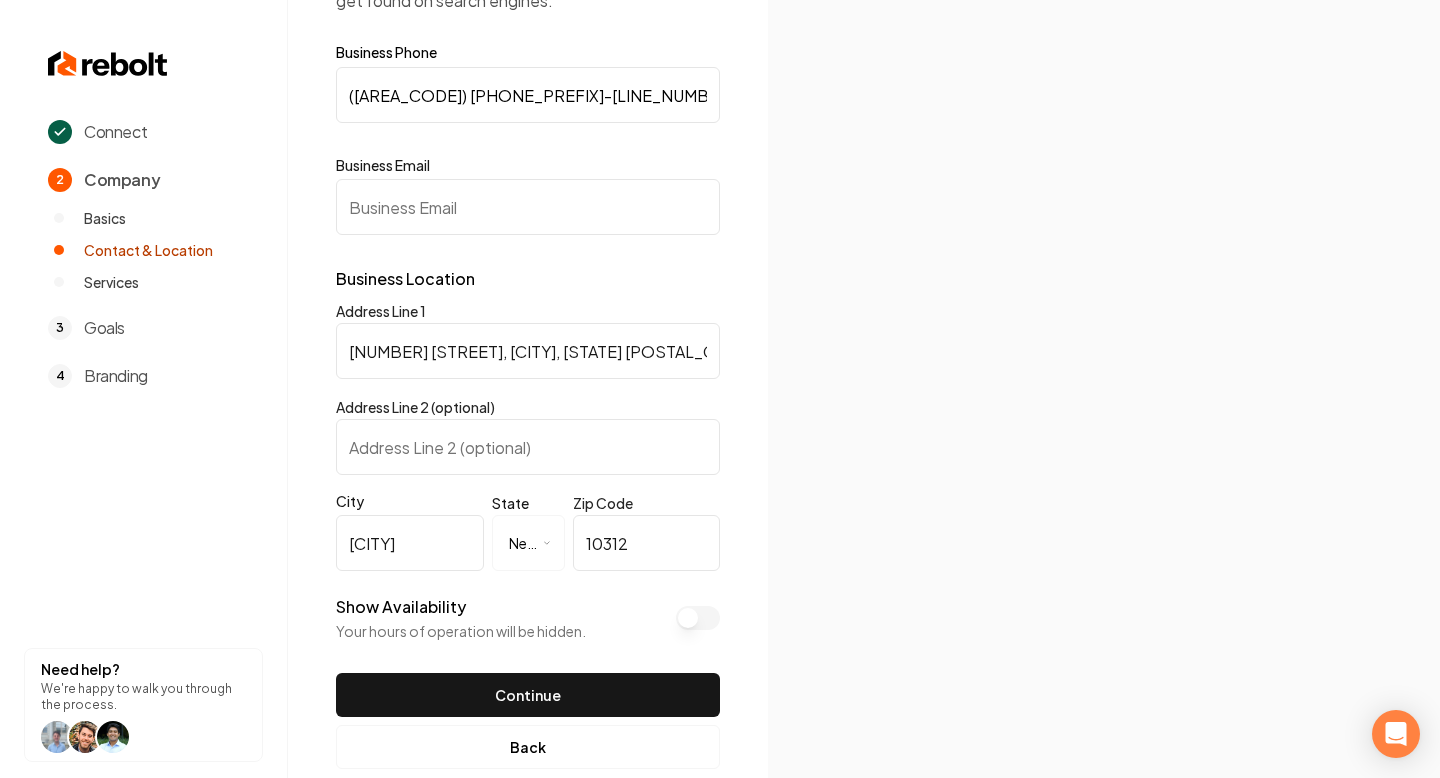 scroll, scrollTop: 166, scrollLeft: 0, axis: vertical 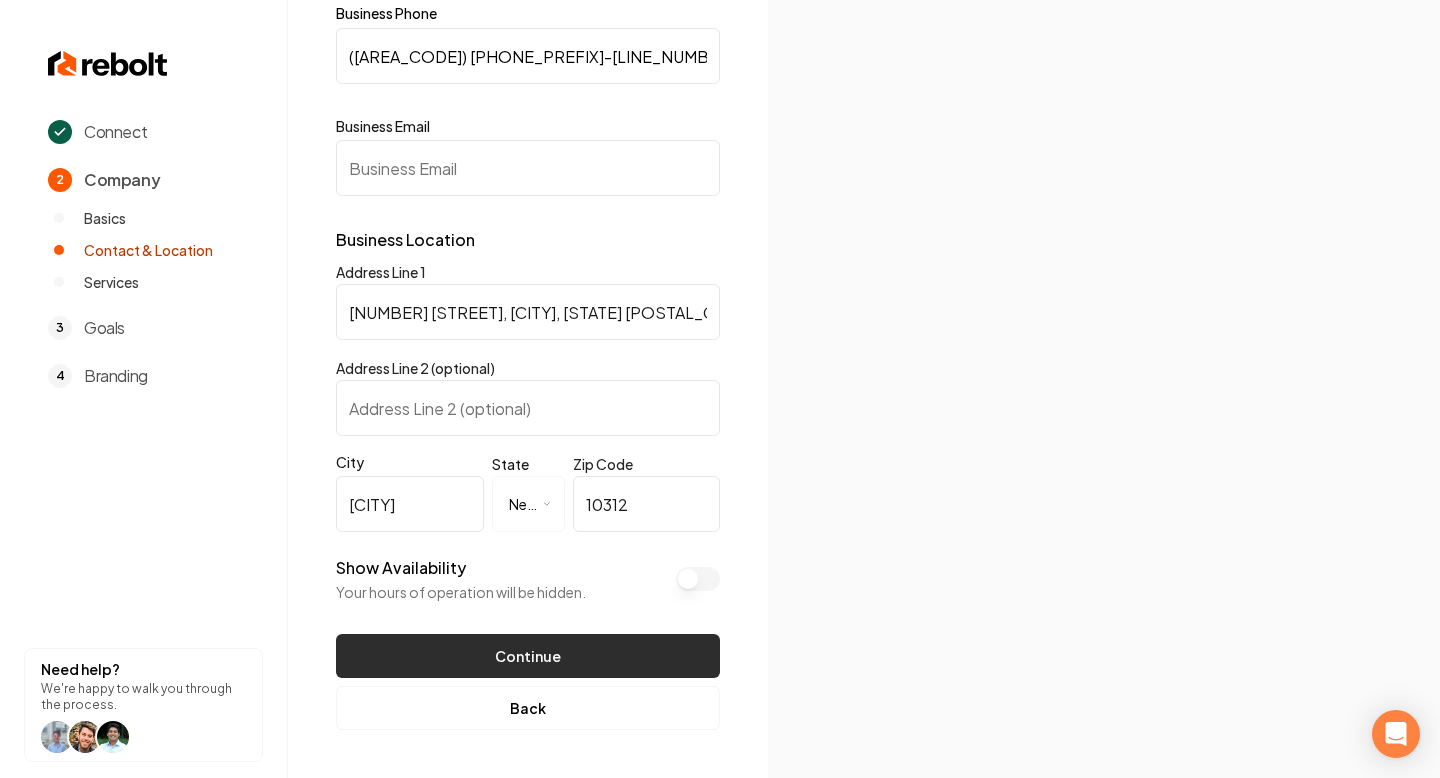 click on "Continue" at bounding box center [528, 656] 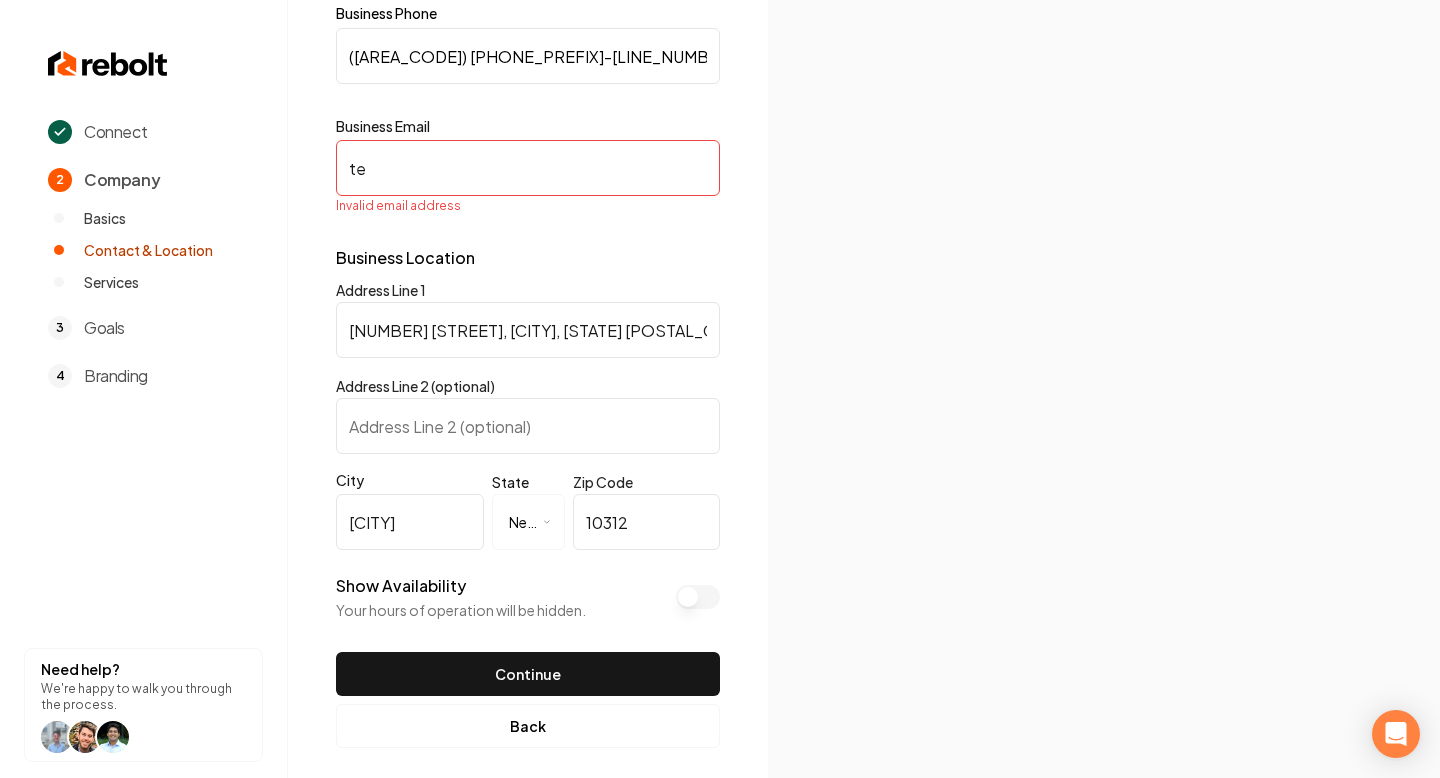 type on "t" 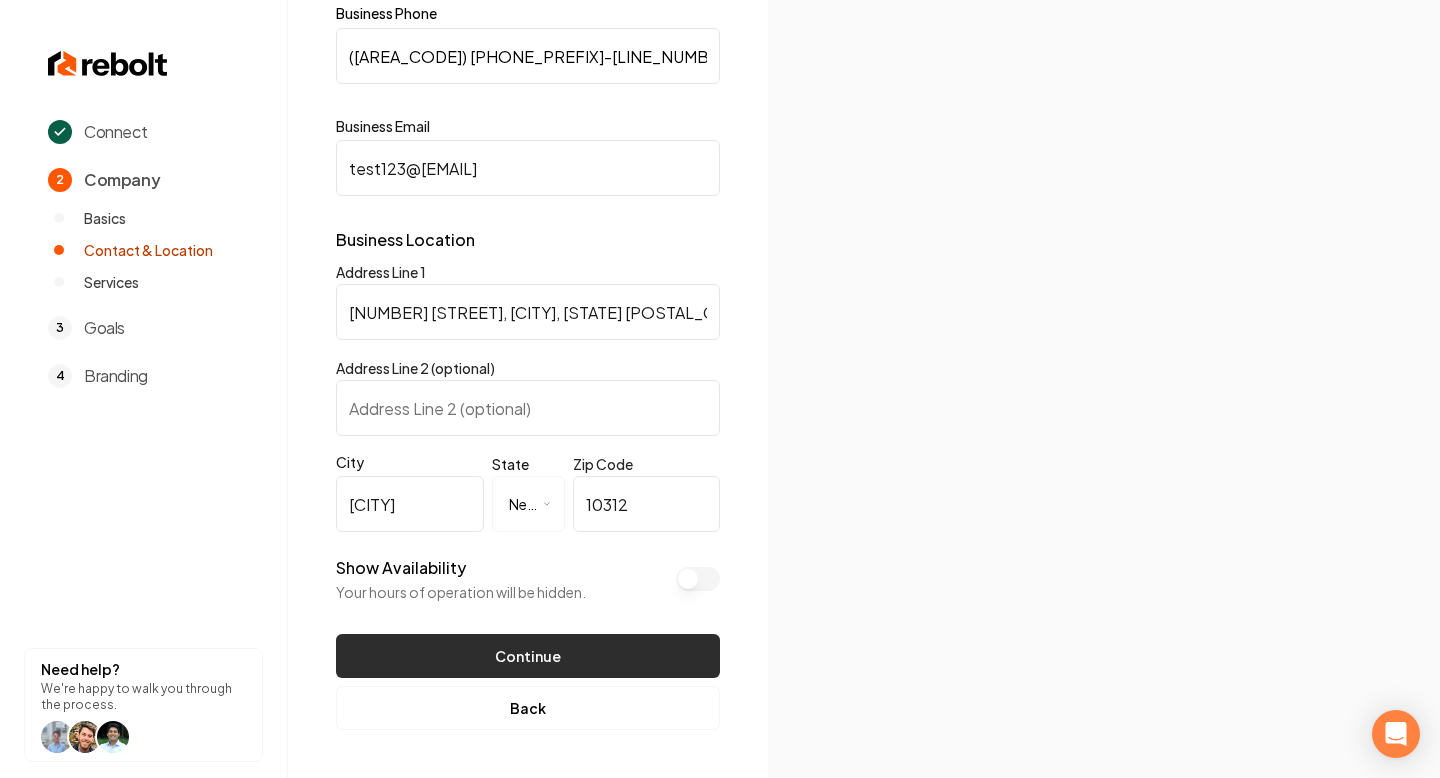 type on "test123@[EMAIL]" 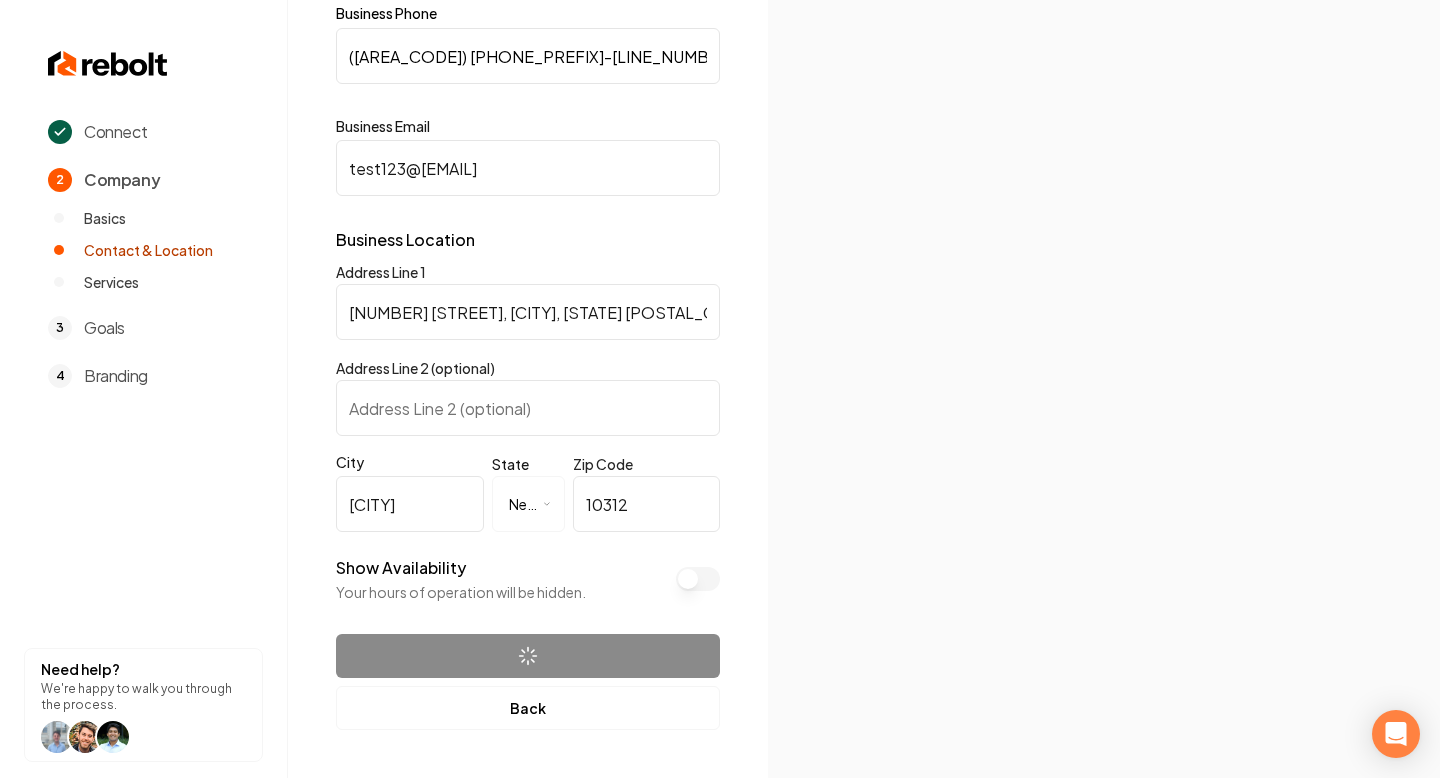 scroll, scrollTop: 0, scrollLeft: 0, axis: both 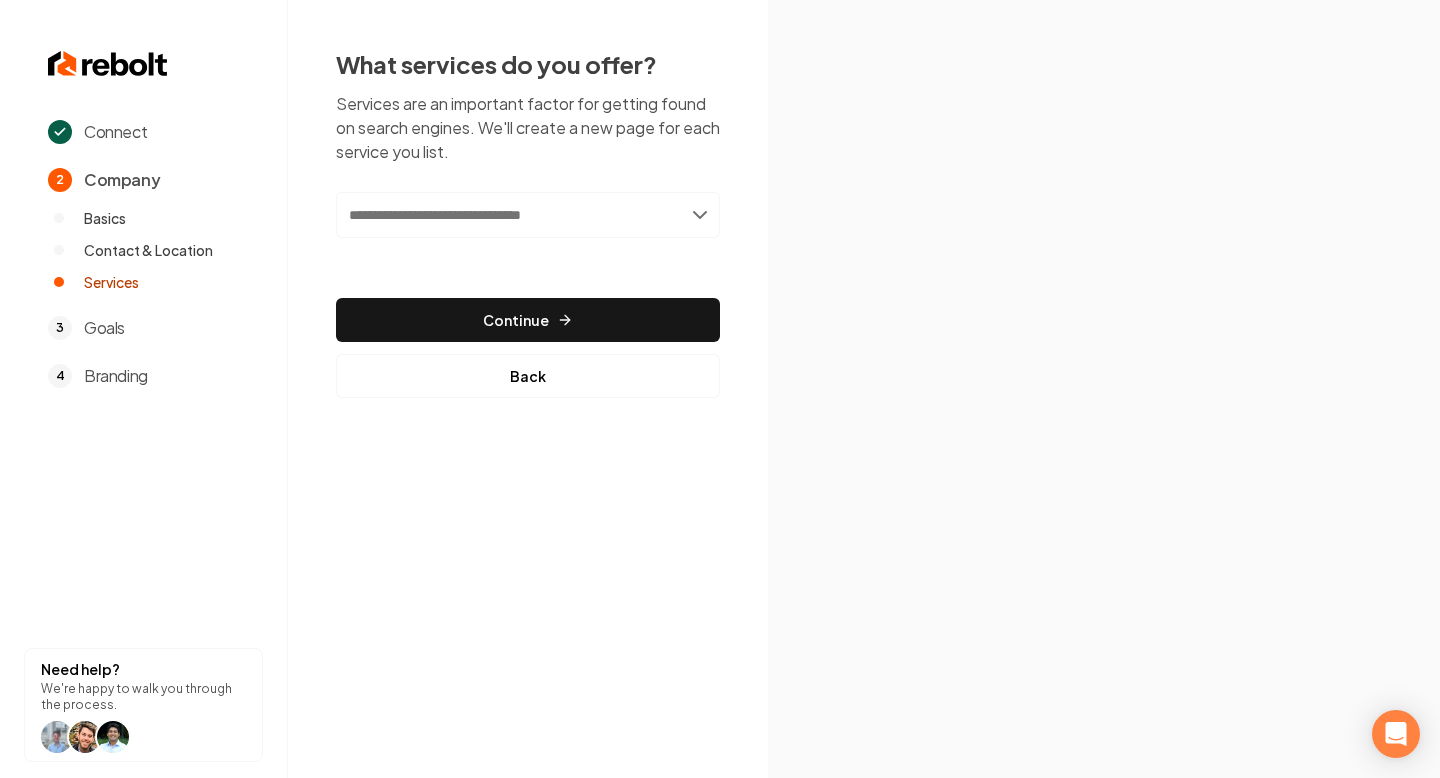 click at bounding box center [528, 215] 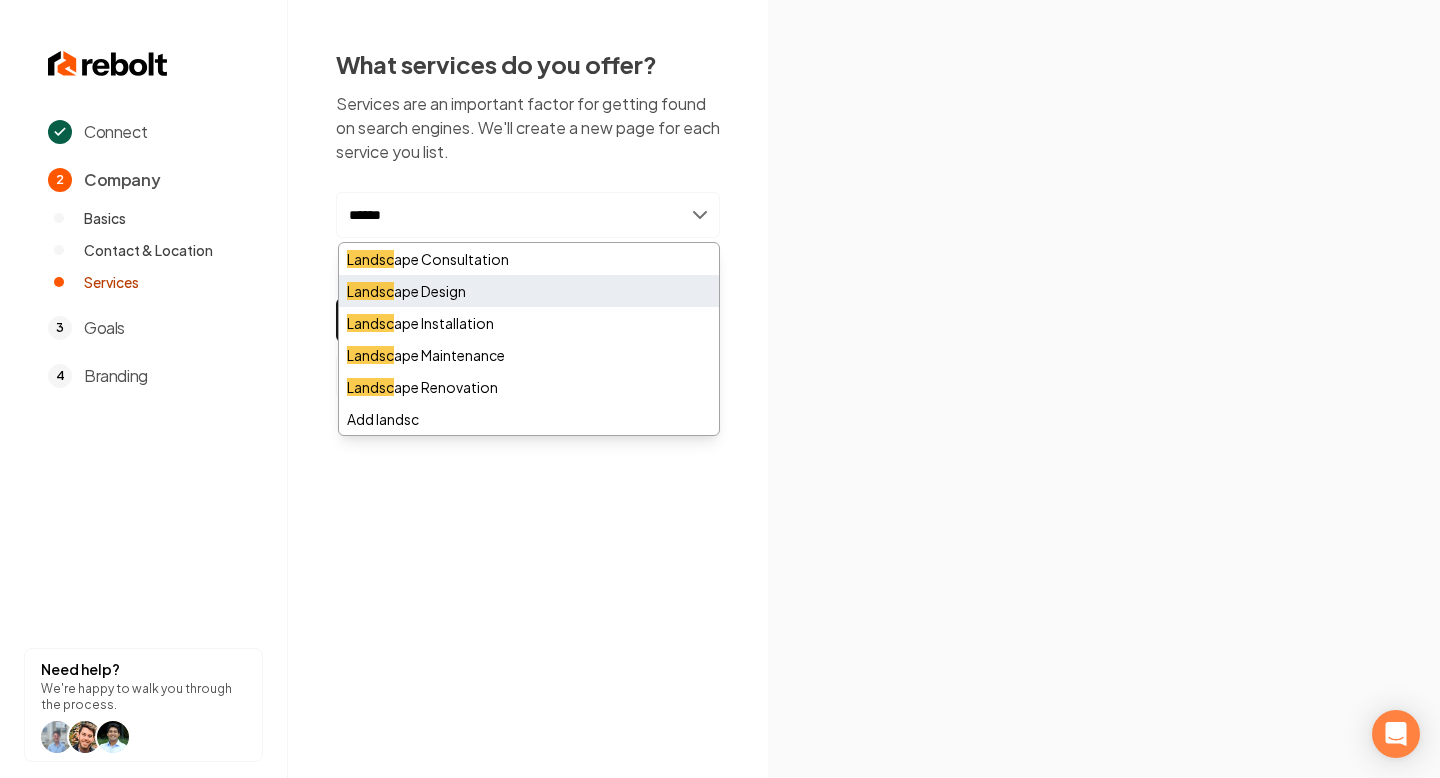 type on "******" 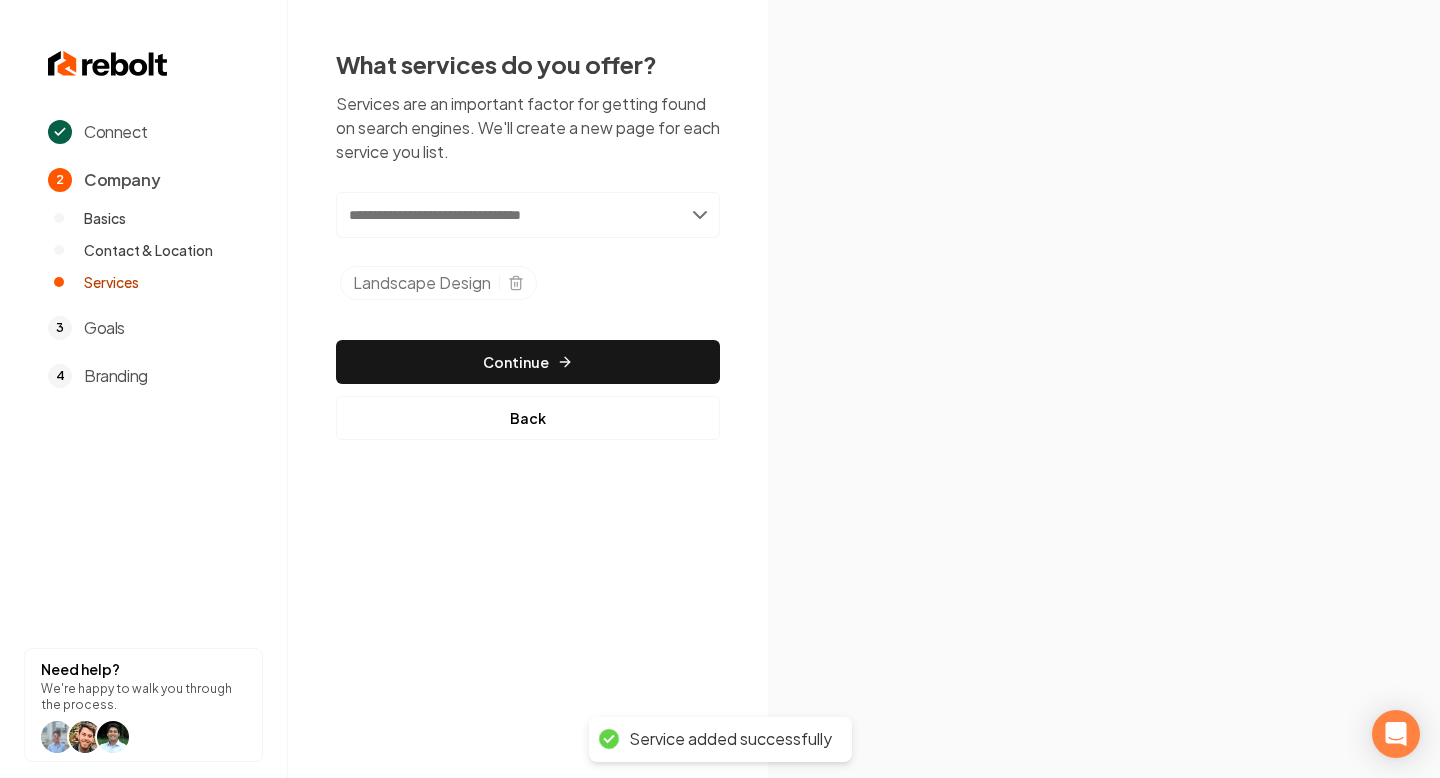 click at bounding box center (528, 215) 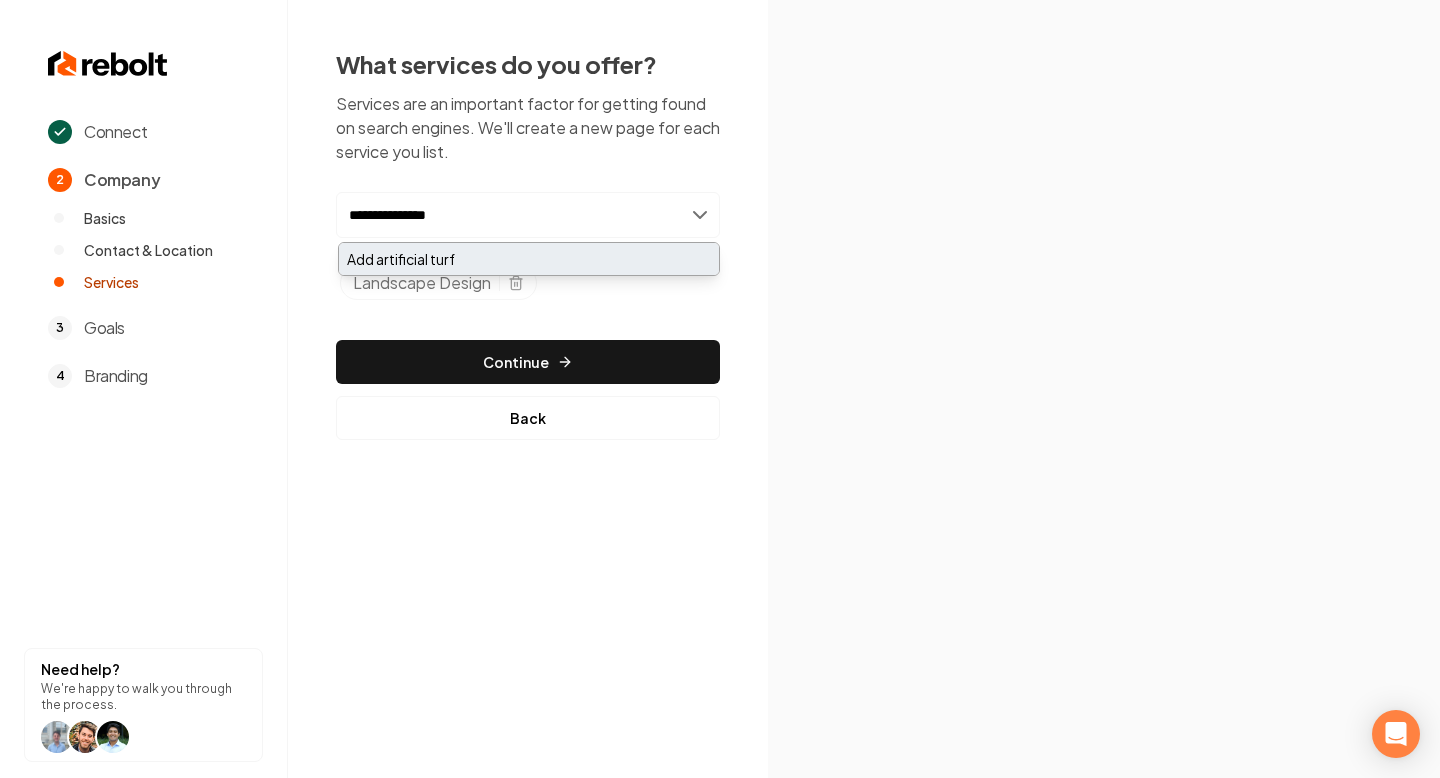 type on "**********" 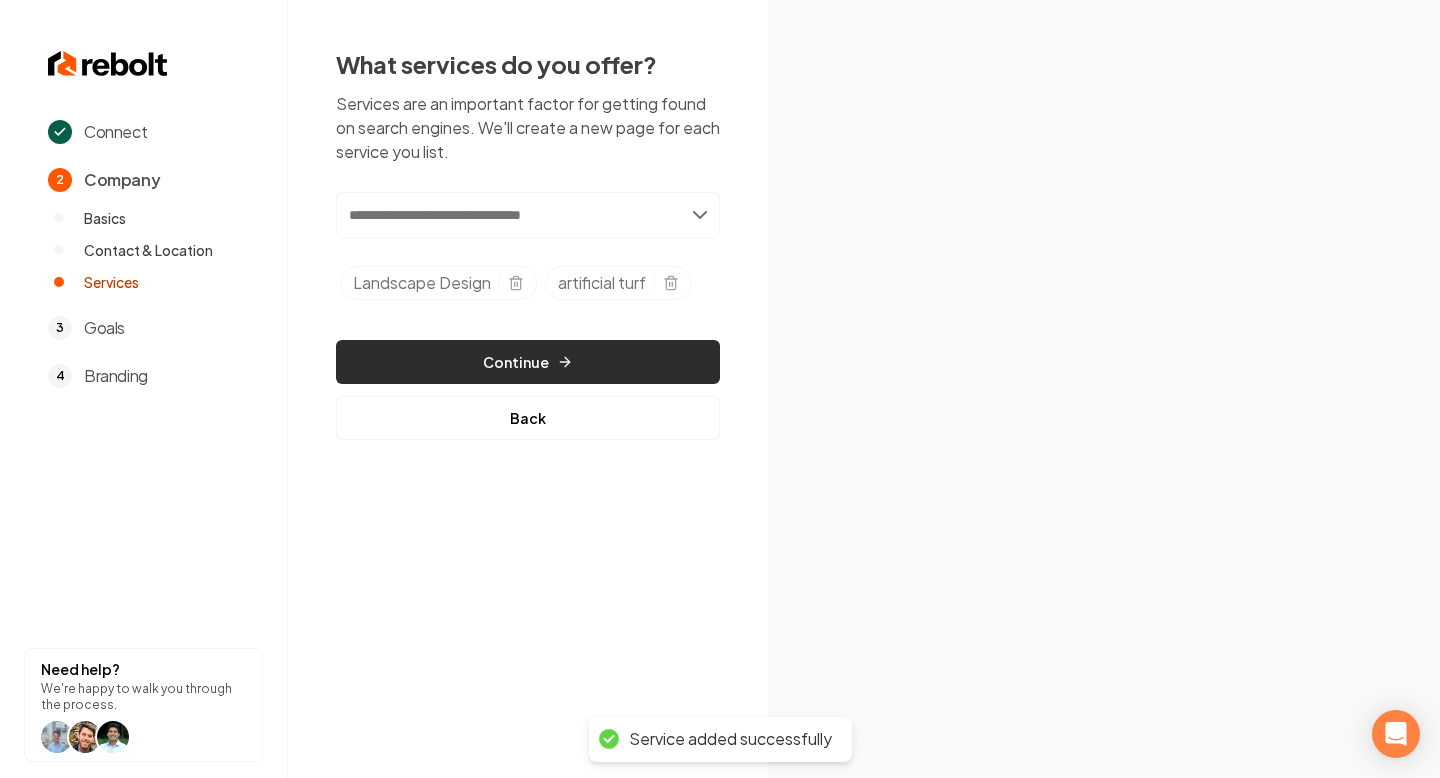 click 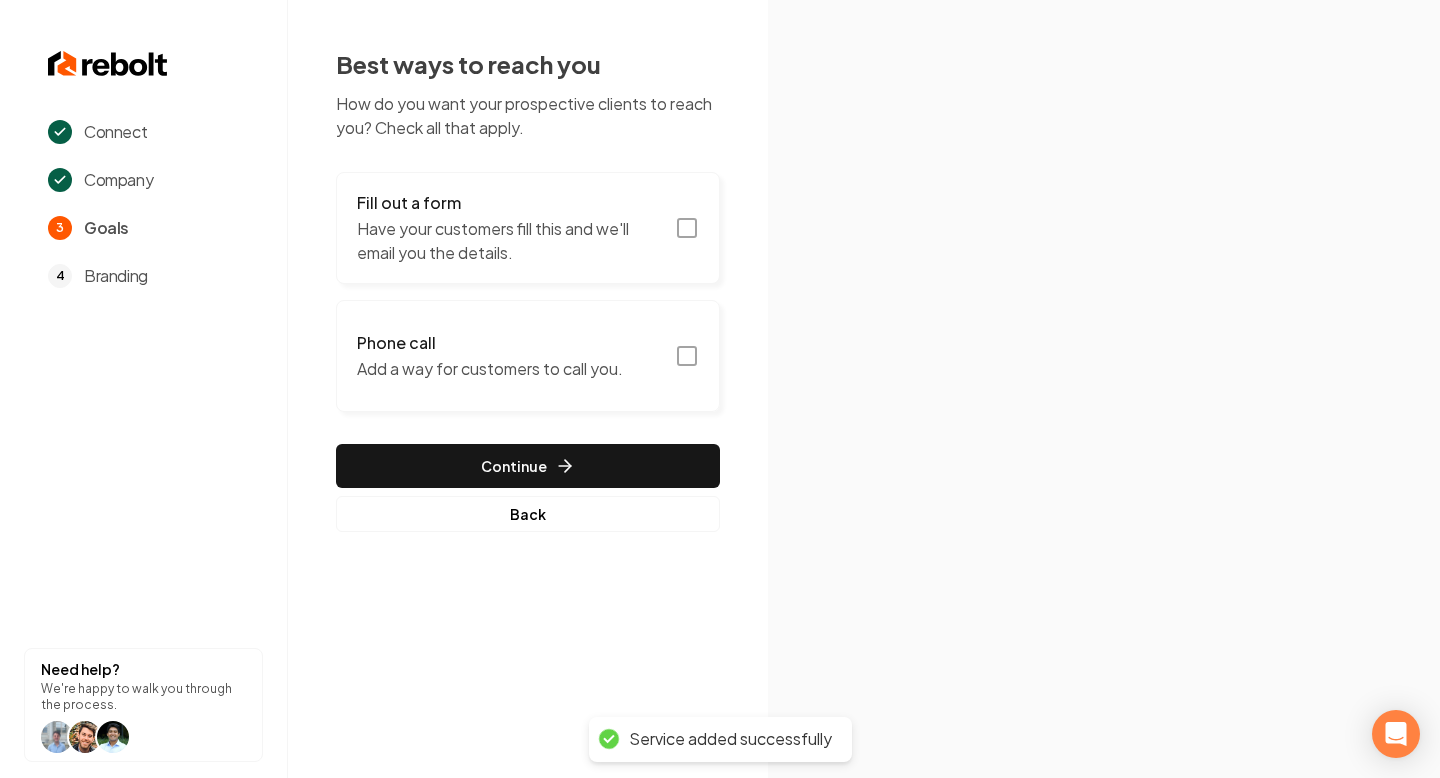click on "Fill out a form Have your customers fill this and we'll email you the details." at bounding box center [528, 228] 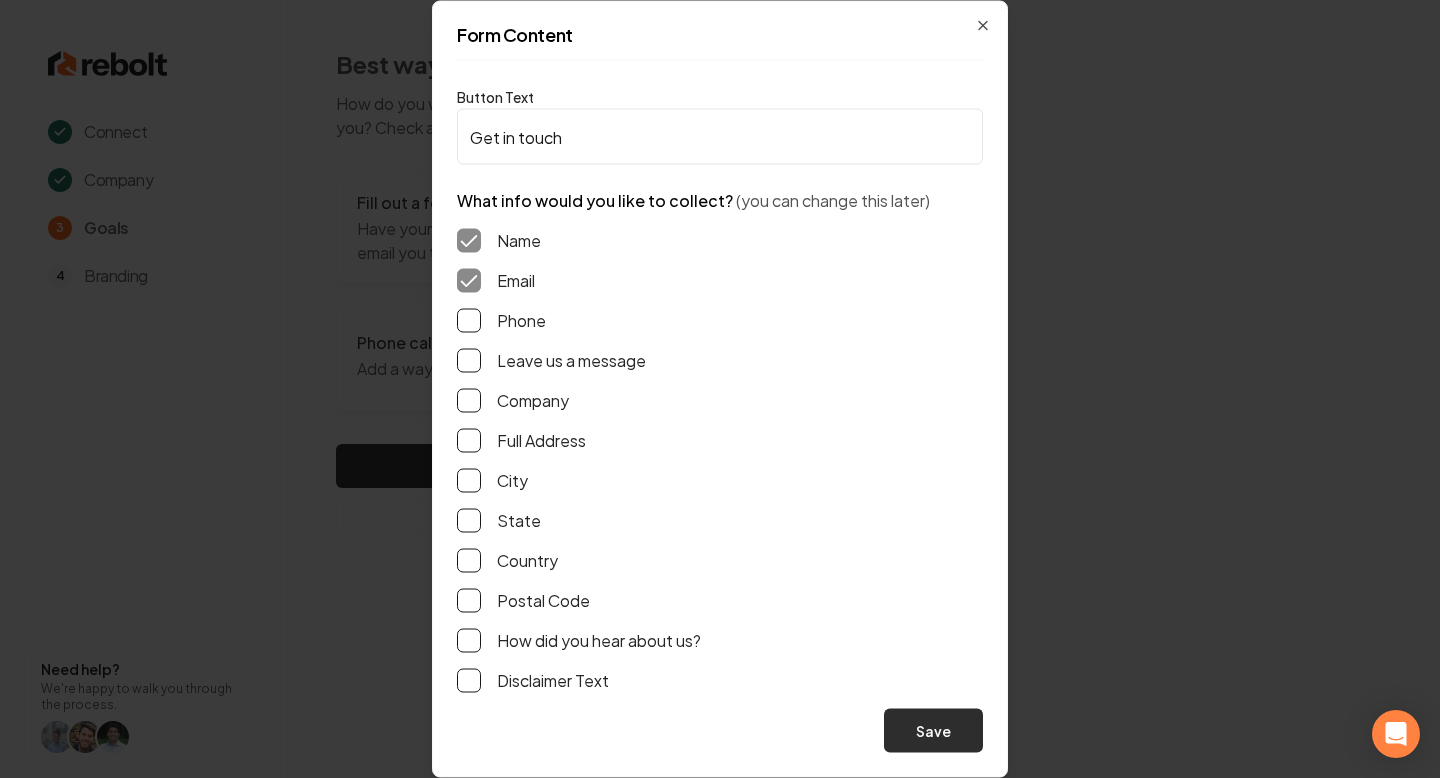 click on "Save" at bounding box center [933, 731] 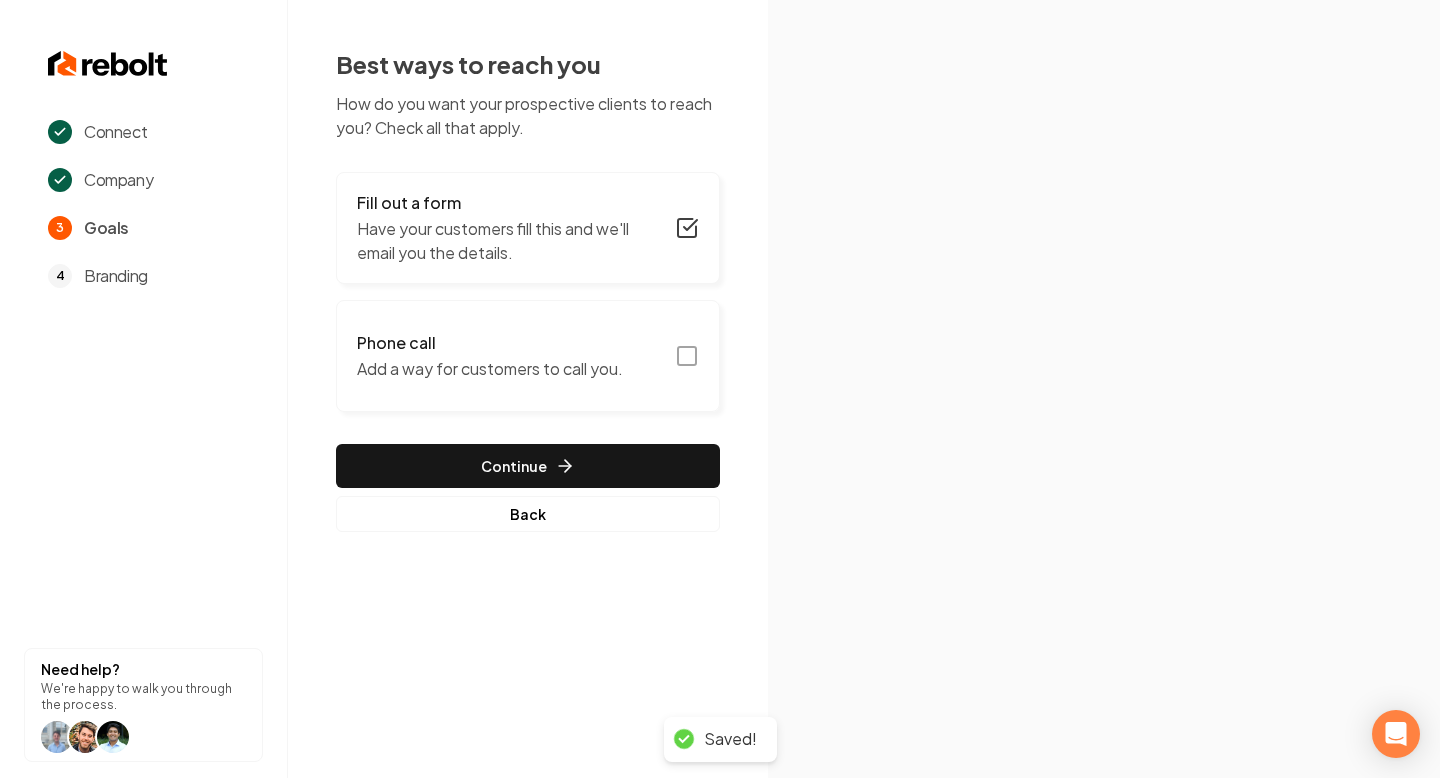 click 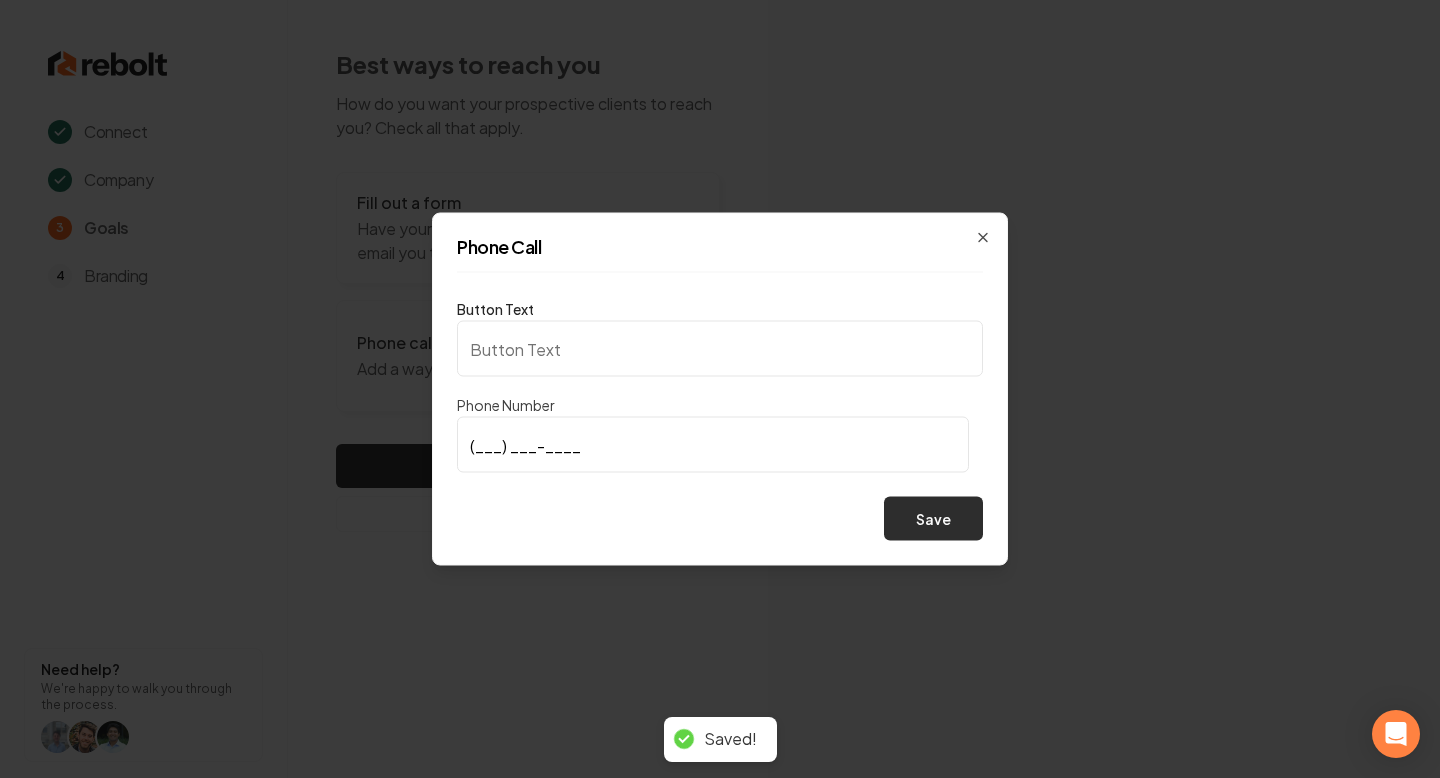 type on "Call us" 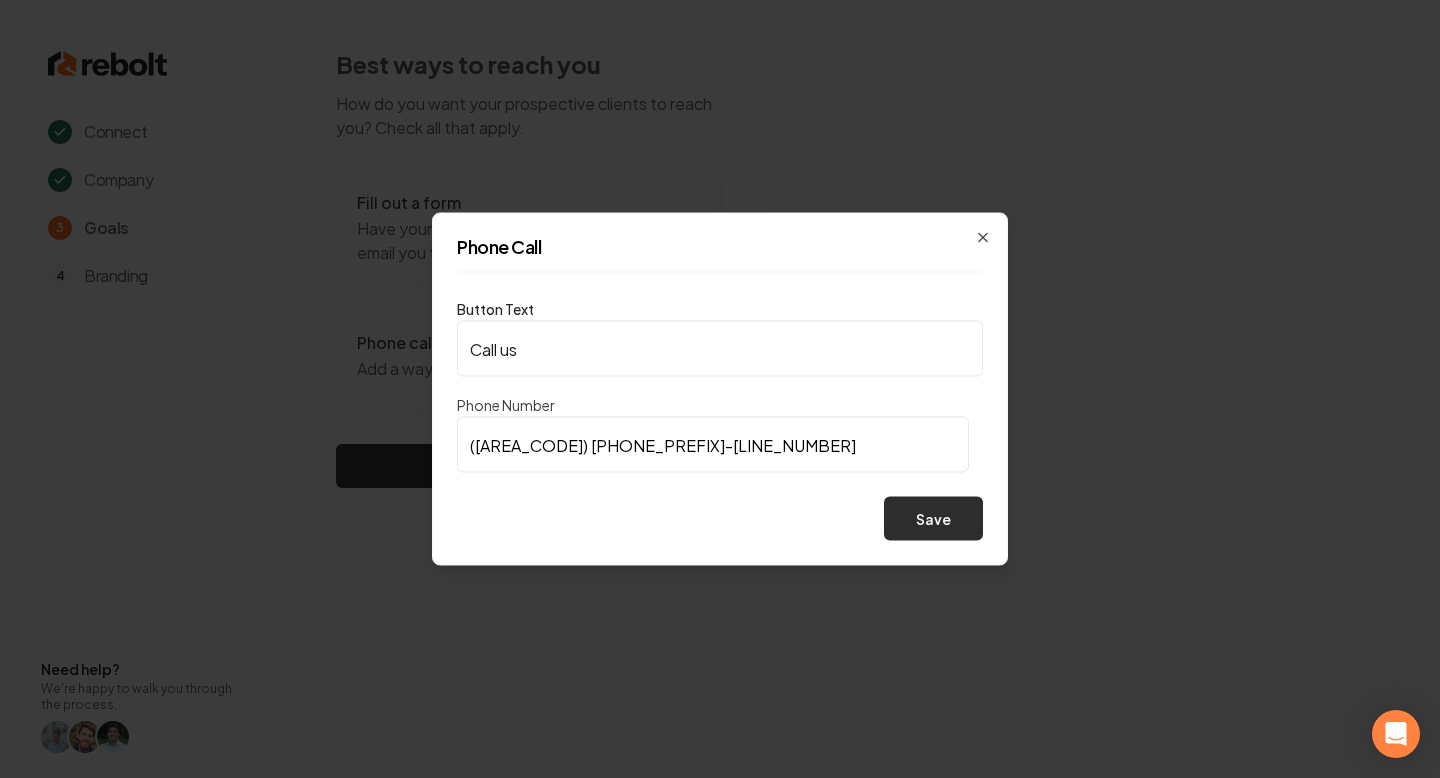 click on "Save" at bounding box center (933, 519) 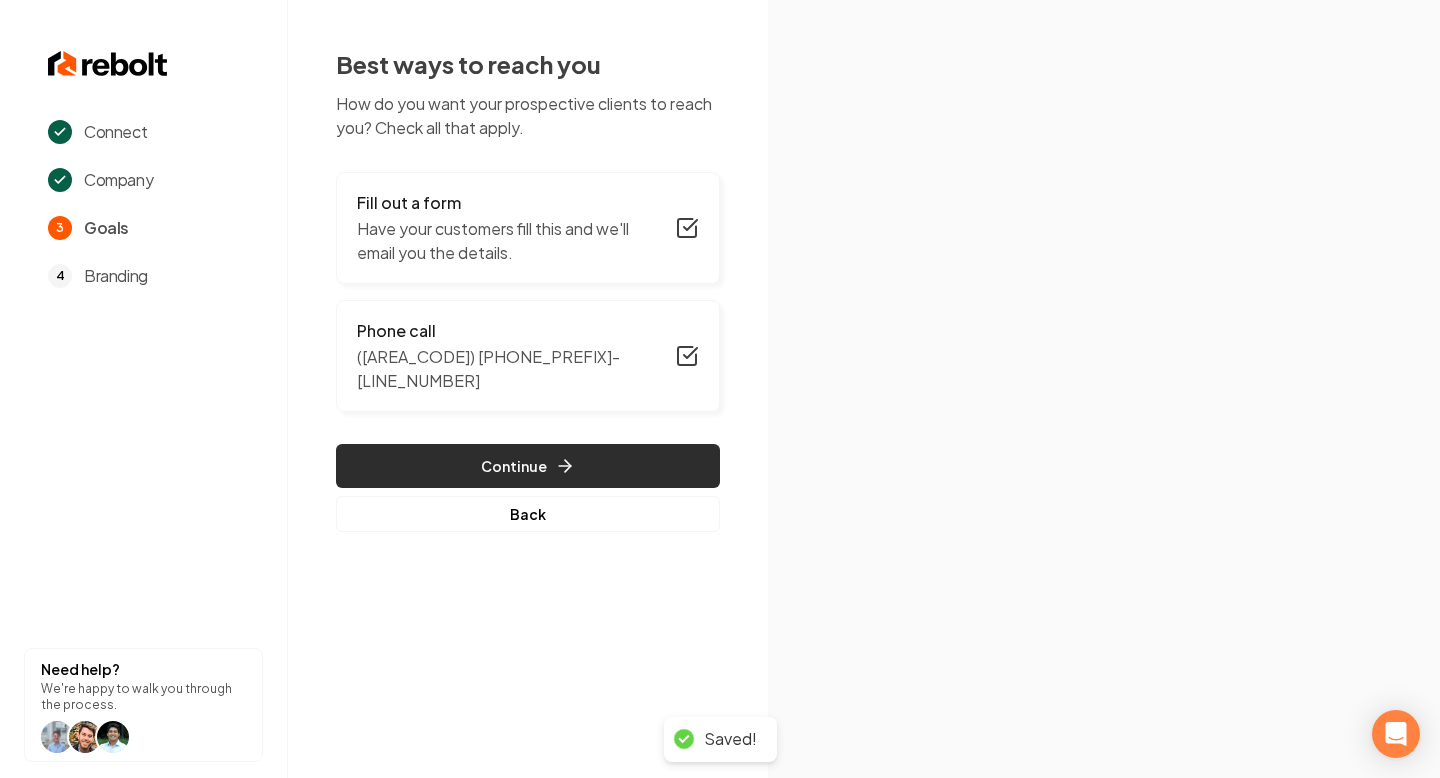 click on "Continue" at bounding box center (528, 466) 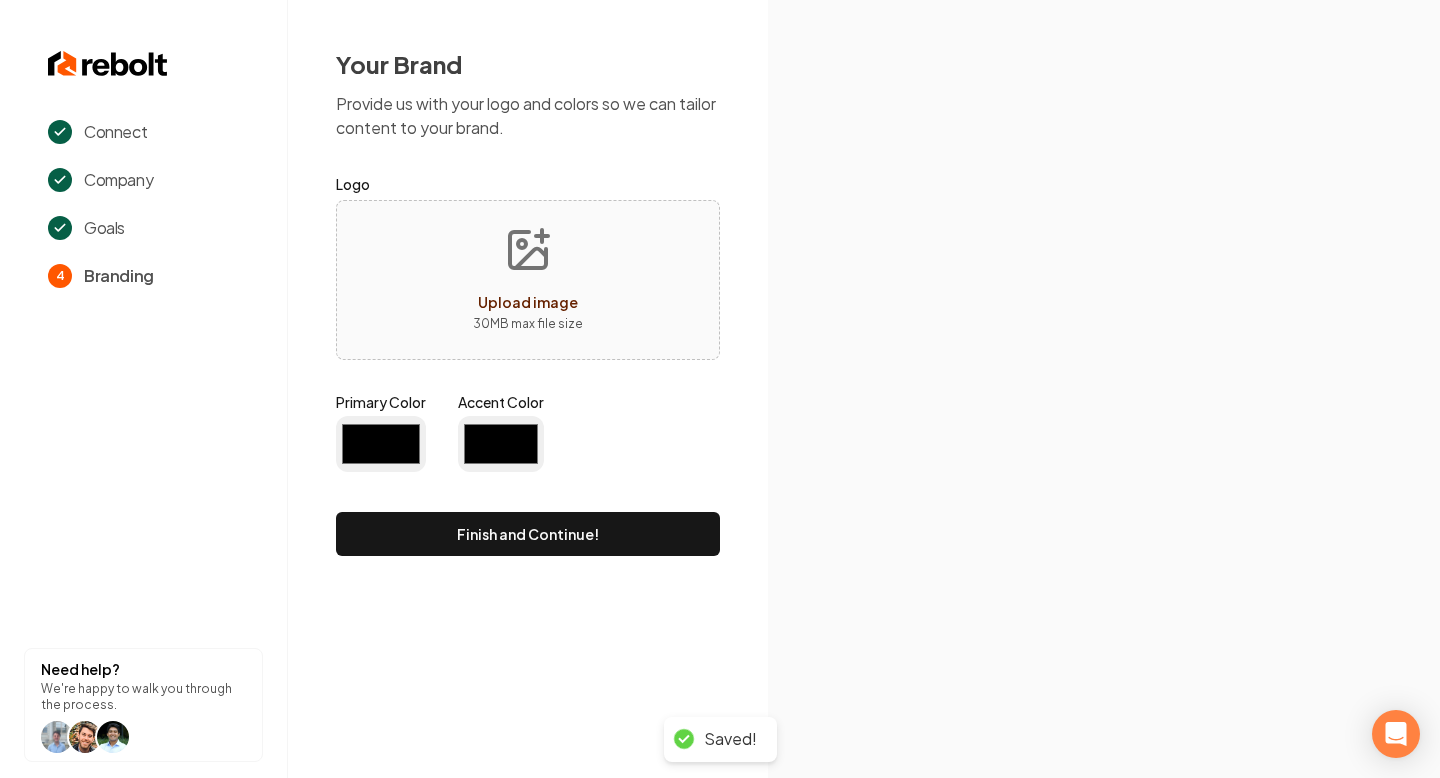 type on "#194d33" 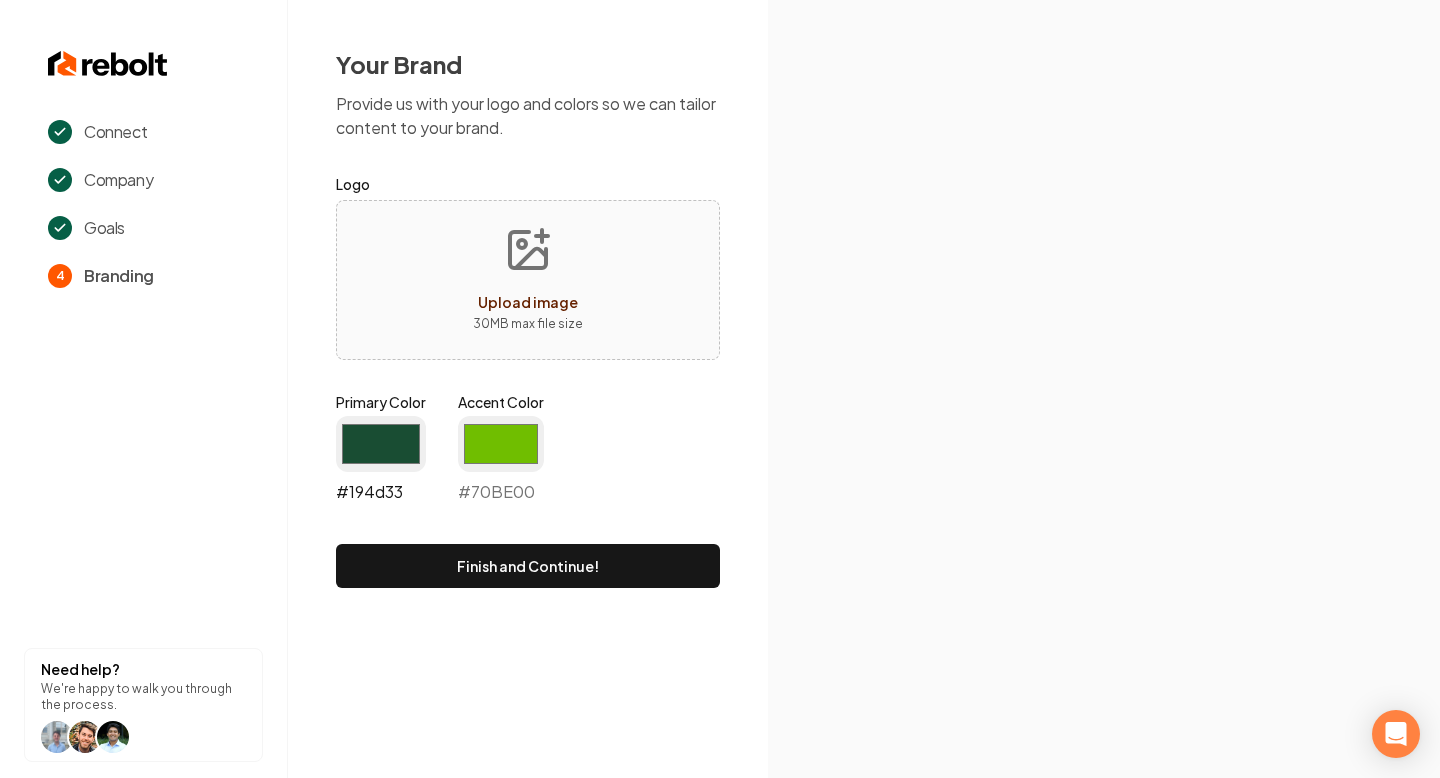 click on "#194d33" at bounding box center [381, 444] 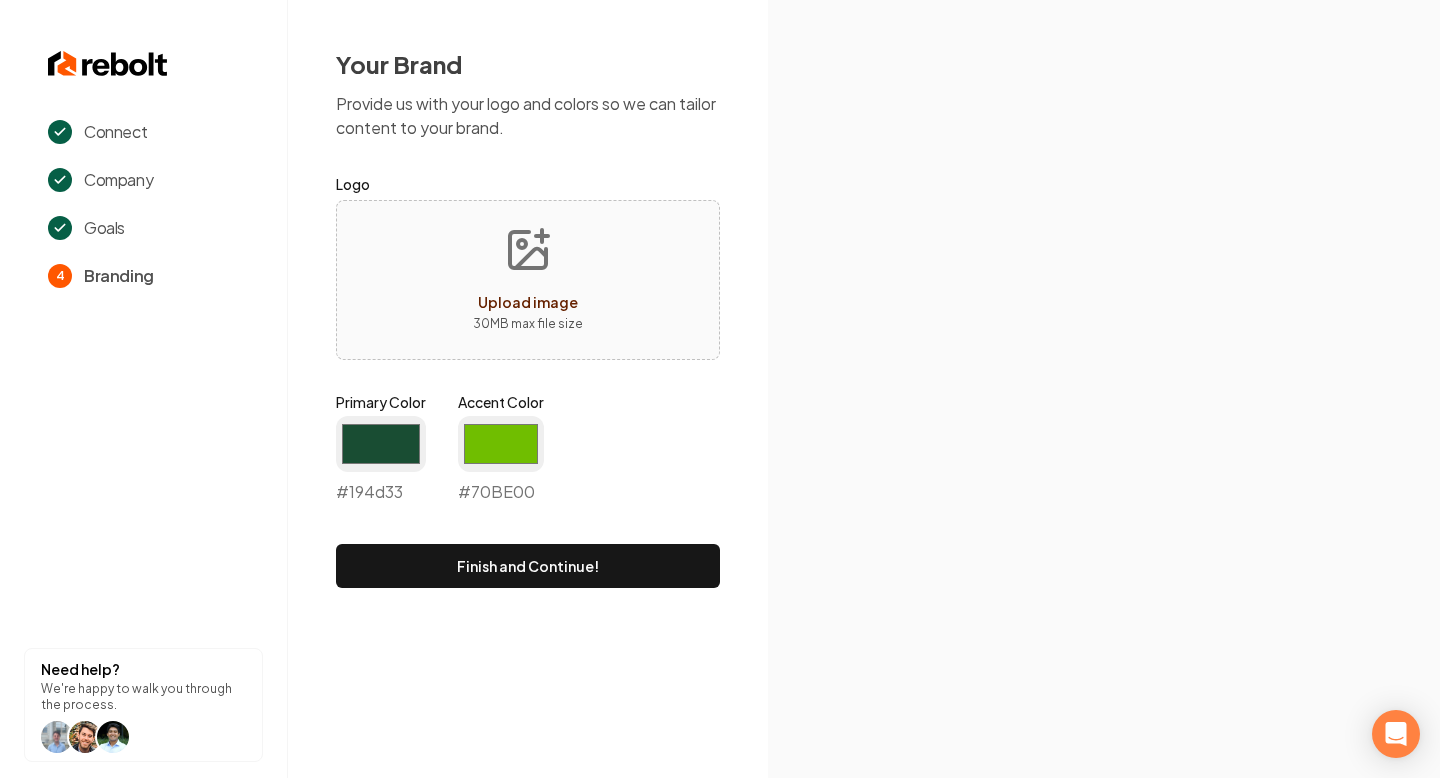 click on "Primary Color #194d33 #194d33 Accent Color #70be00 #70BE00" at bounding box center [528, 452] 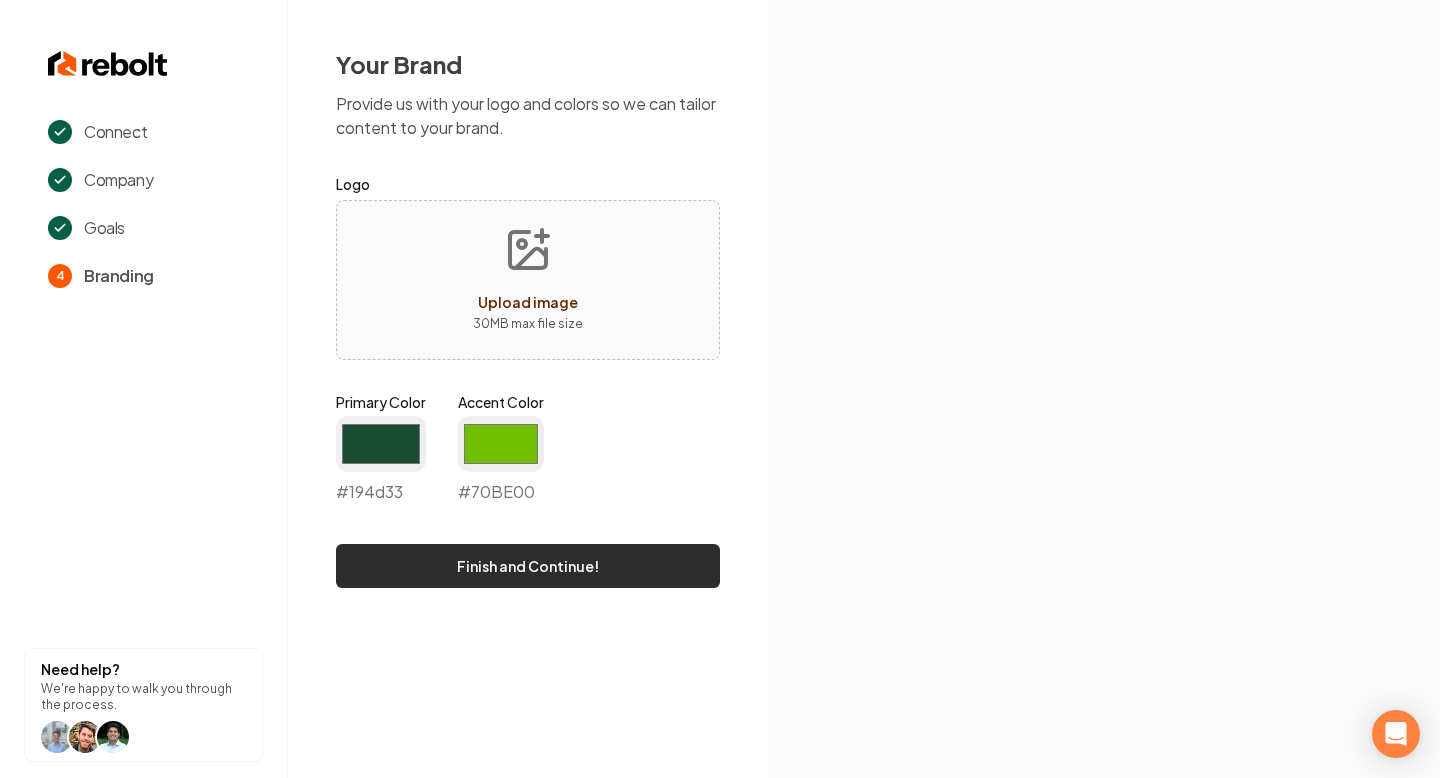click on "Finish and Continue!" at bounding box center (528, 566) 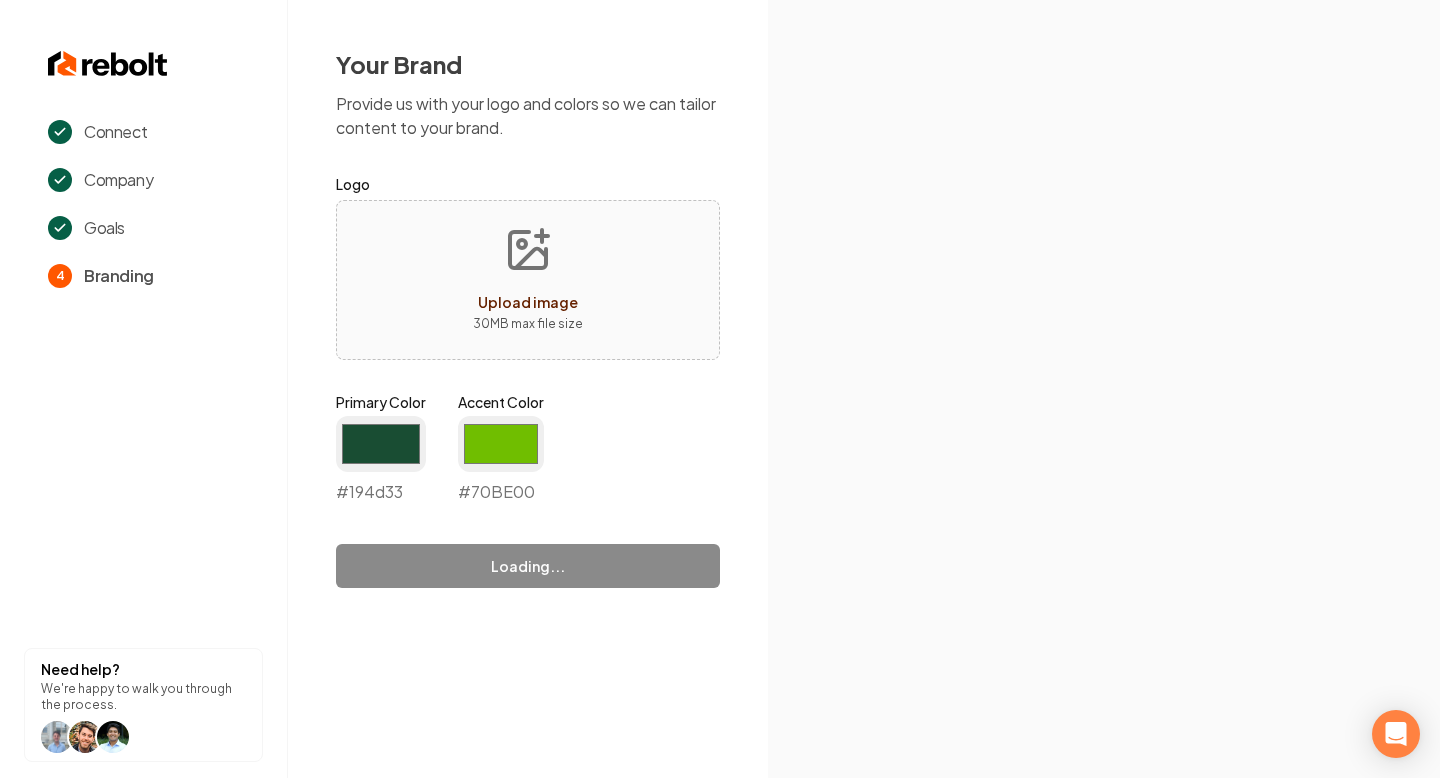 type on "#70be00" 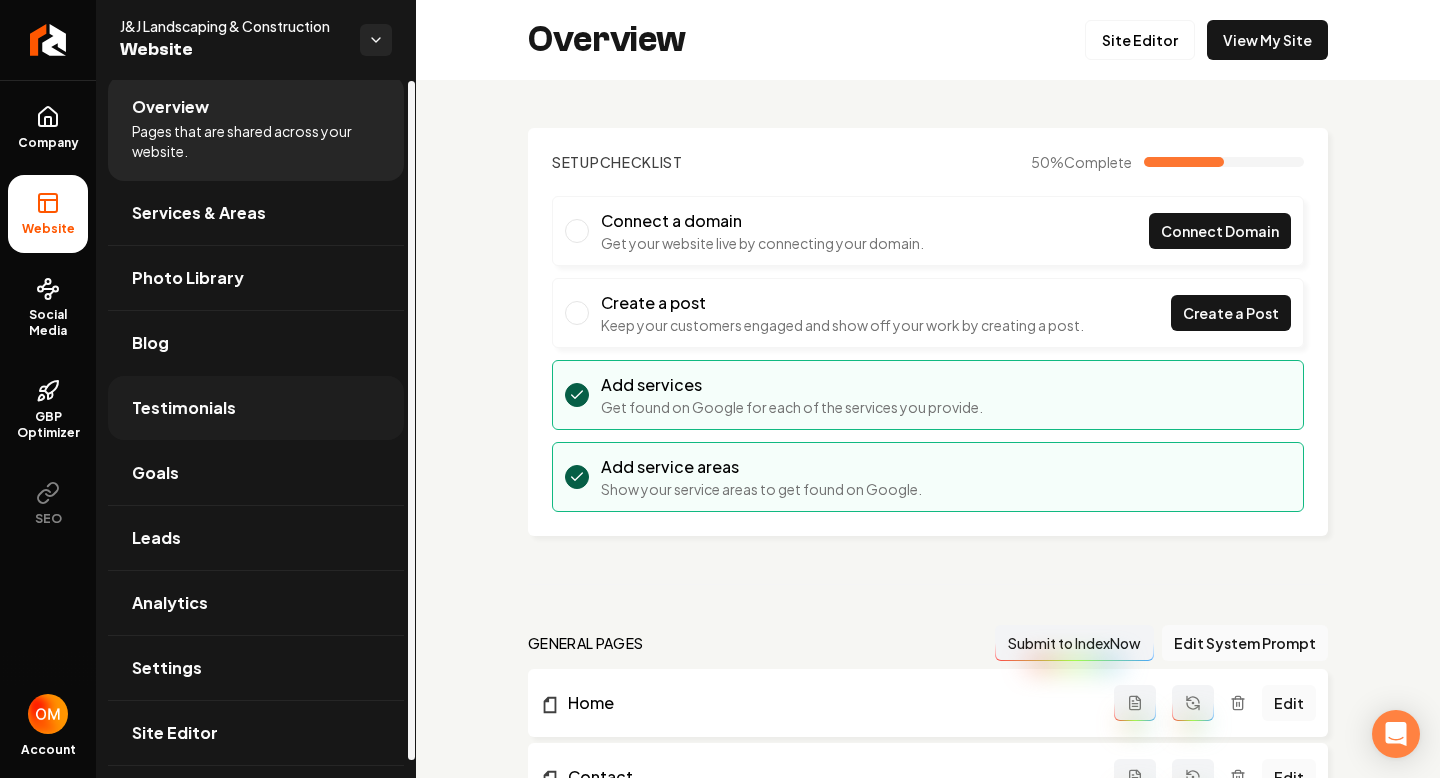 scroll, scrollTop: 0, scrollLeft: 0, axis: both 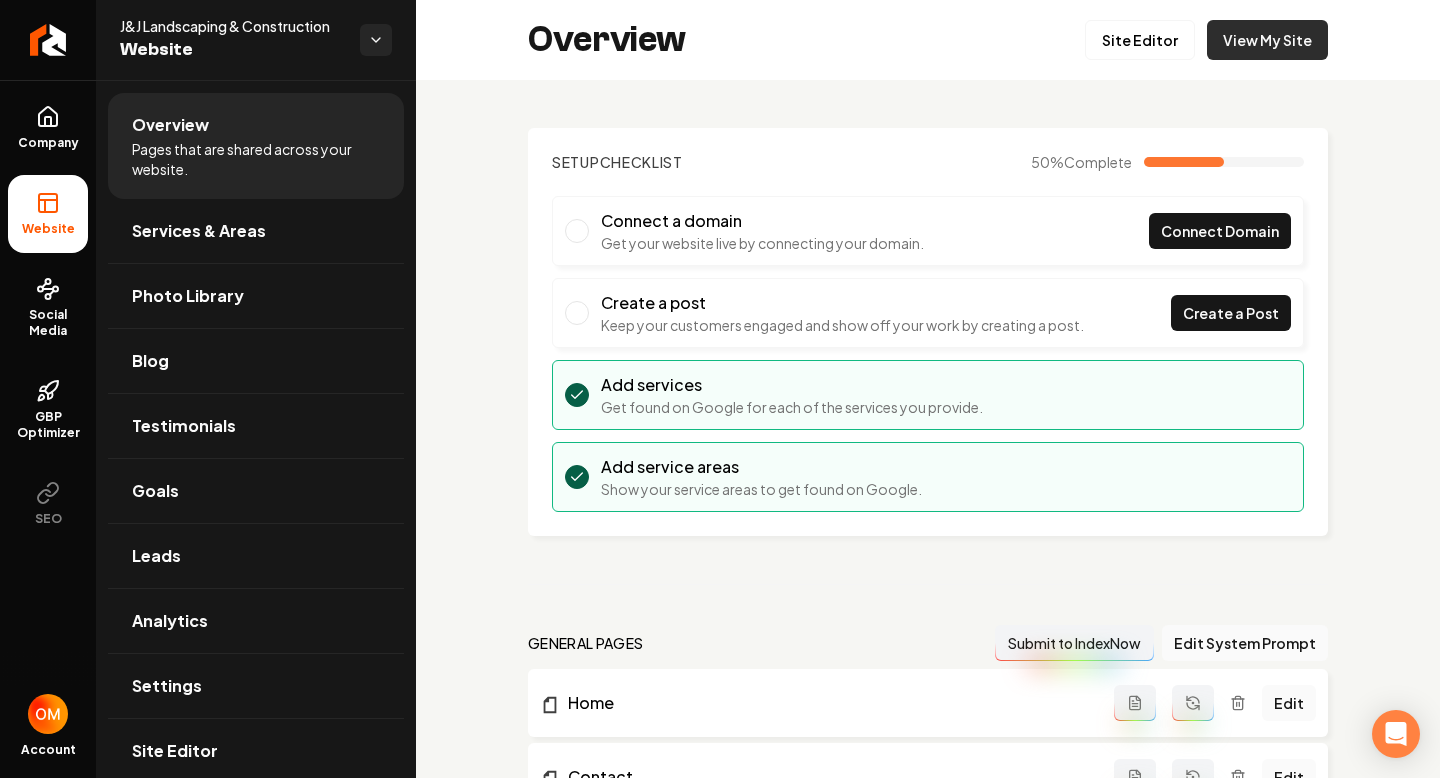 click on "View My Site" at bounding box center [1267, 40] 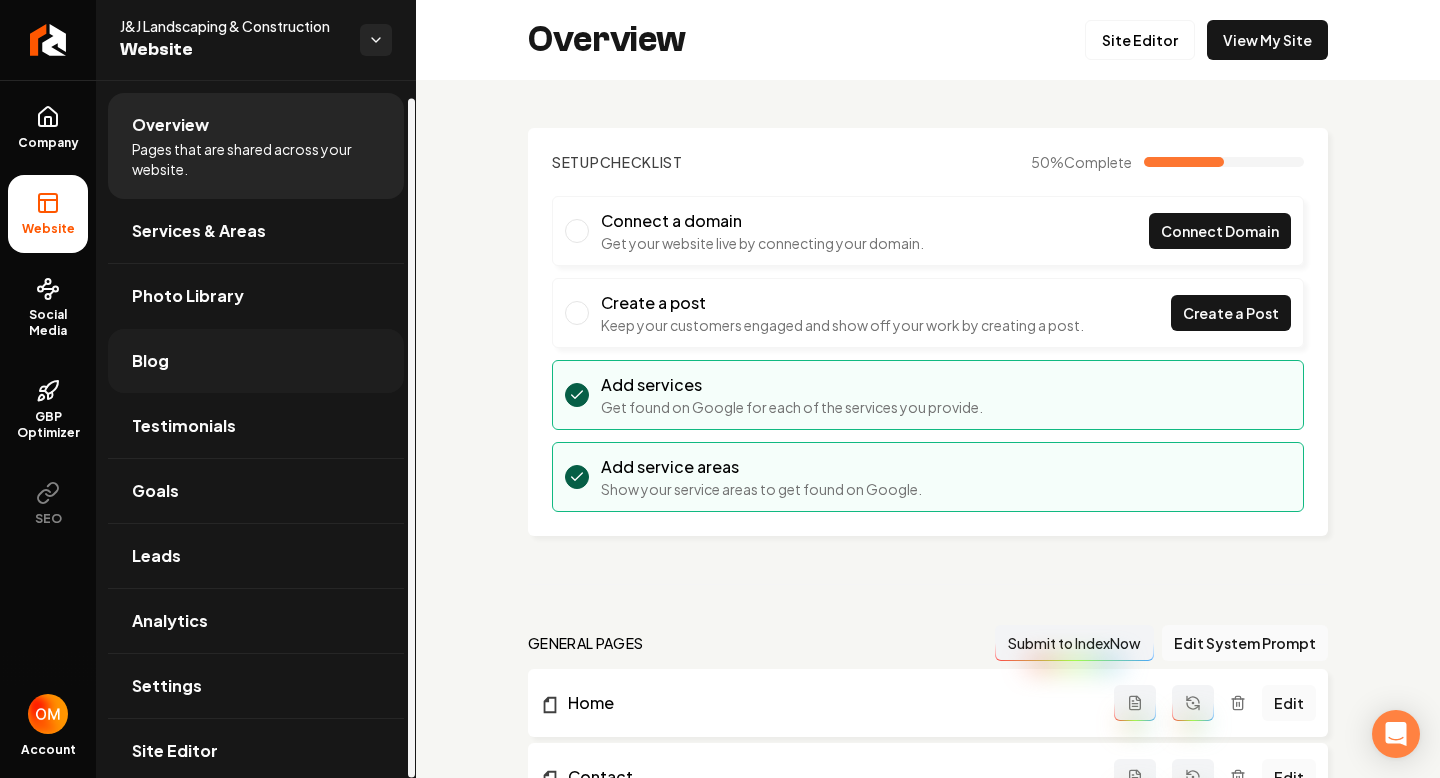 scroll, scrollTop: 18, scrollLeft: 0, axis: vertical 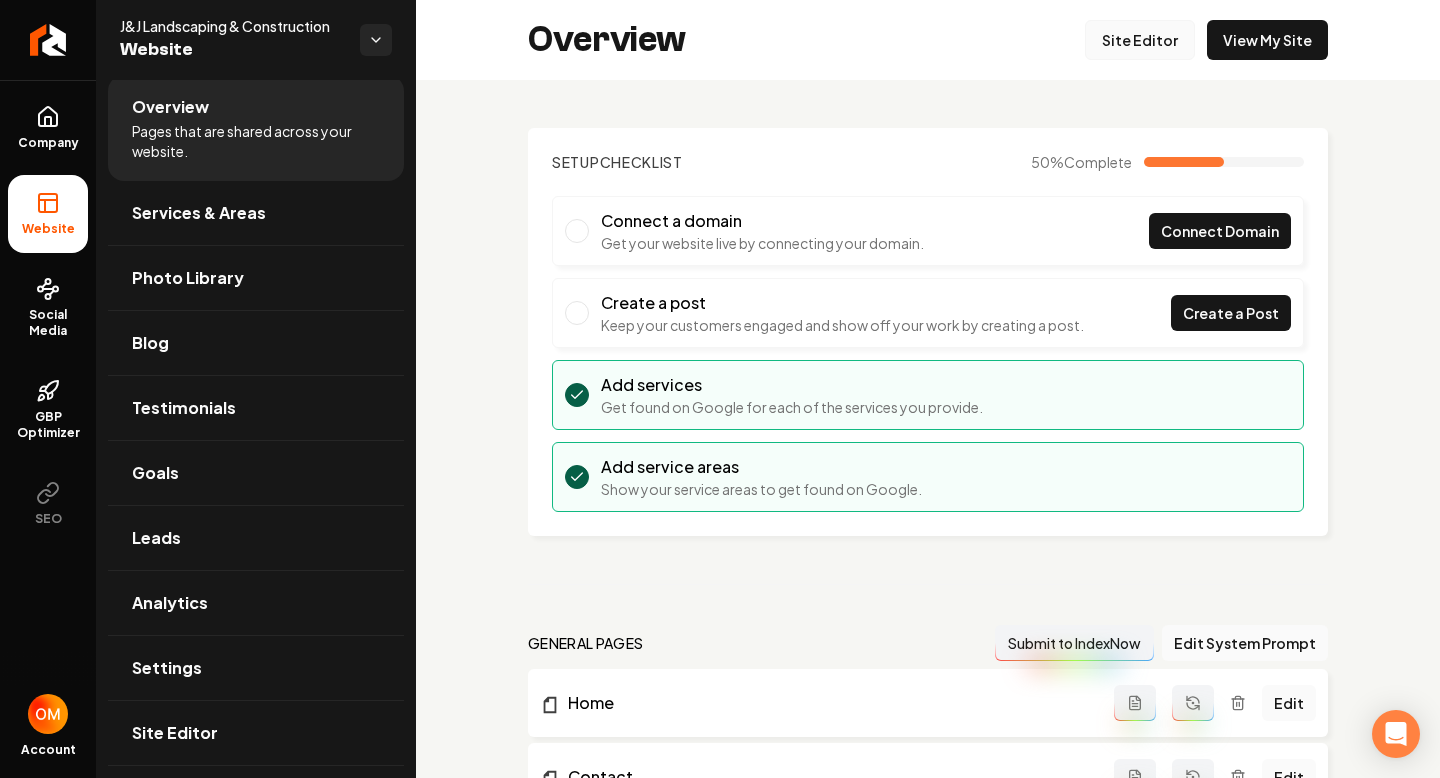click on "Site Editor" at bounding box center (1140, 40) 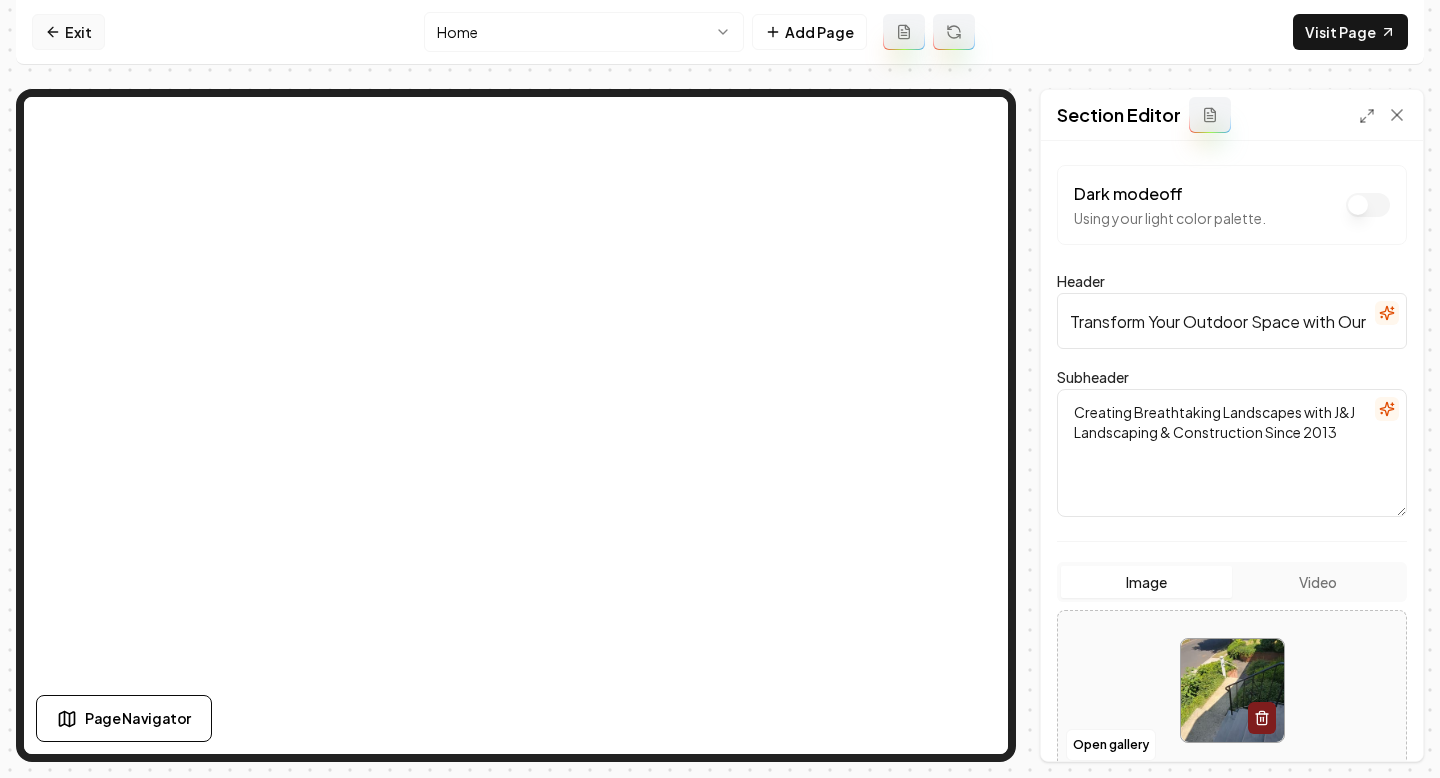 click on "Exit" at bounding box center (68, 32) 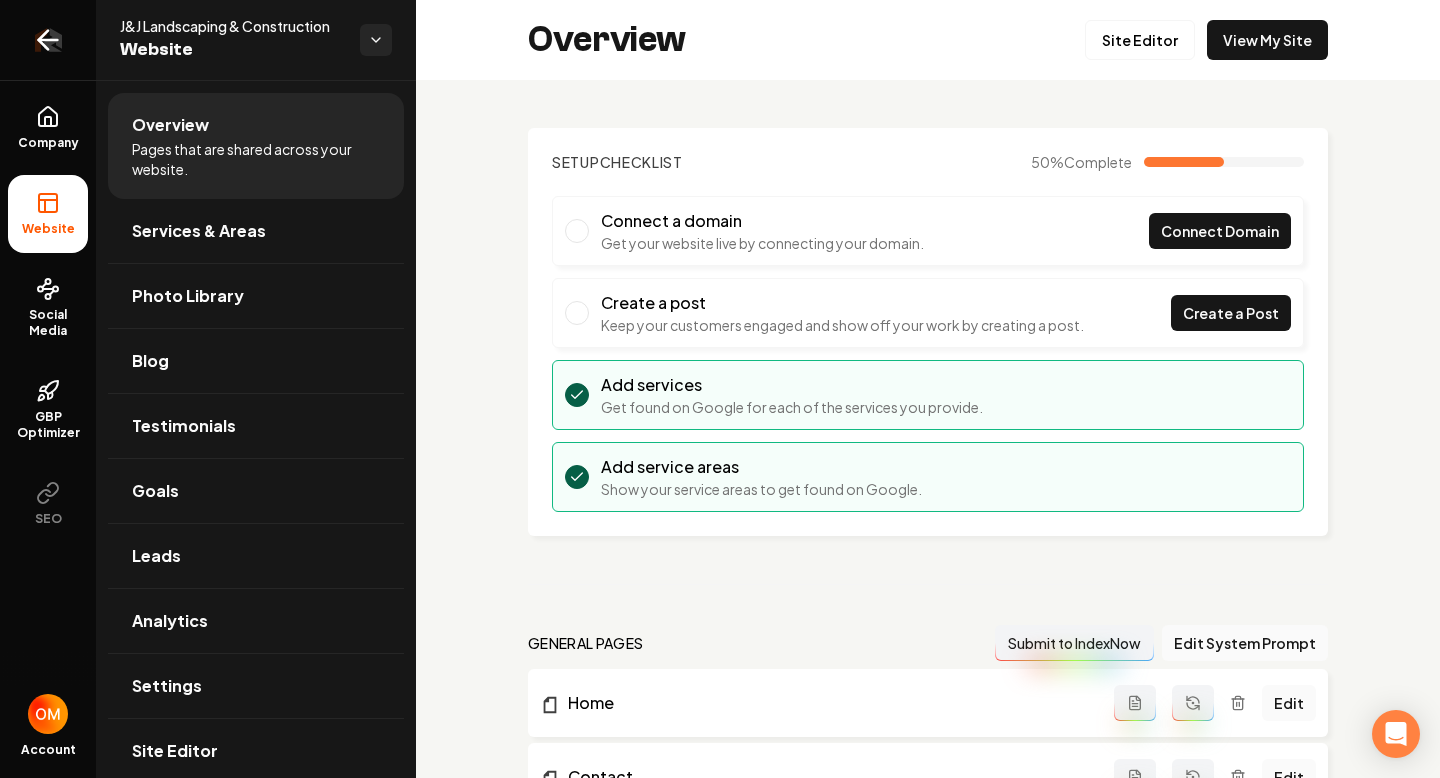 click 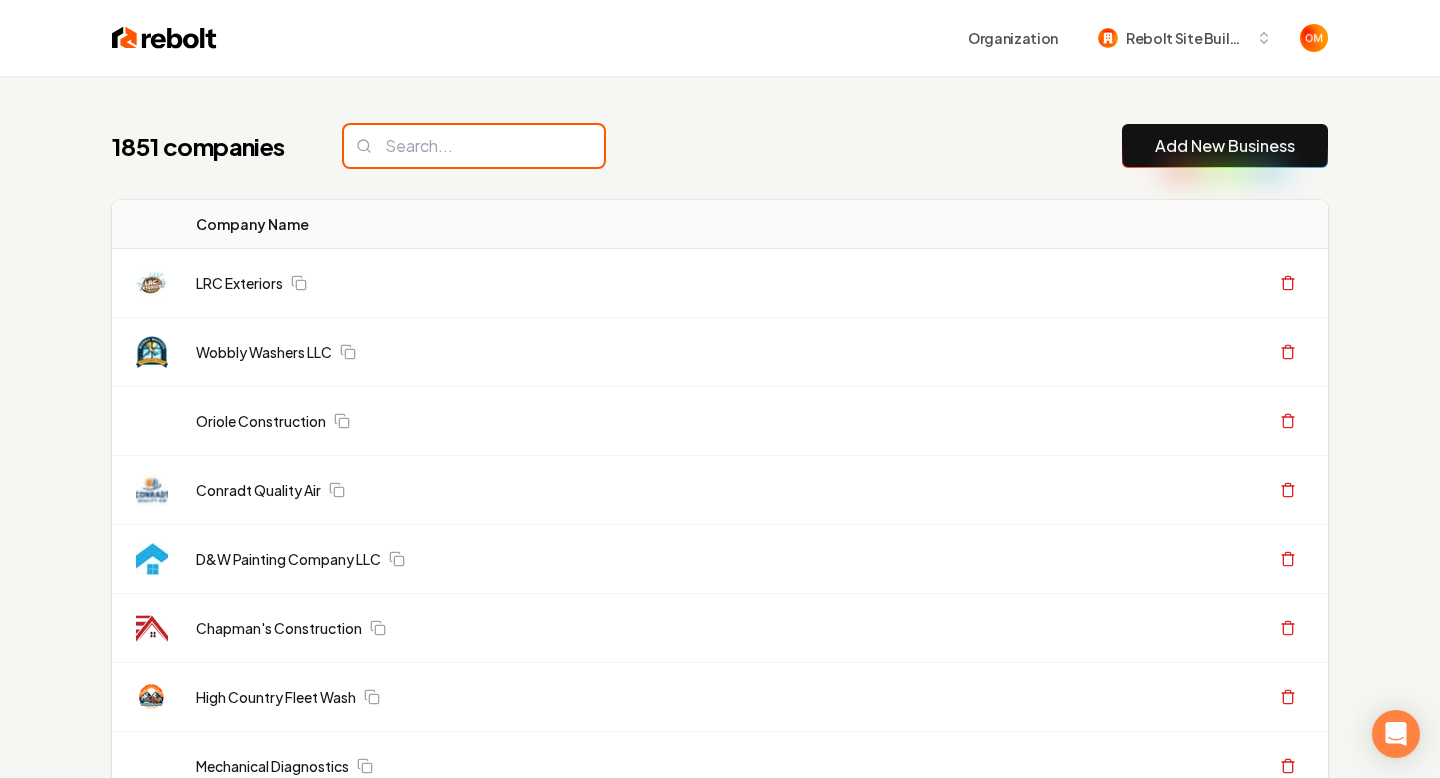 click at bounding box center (474, 146) 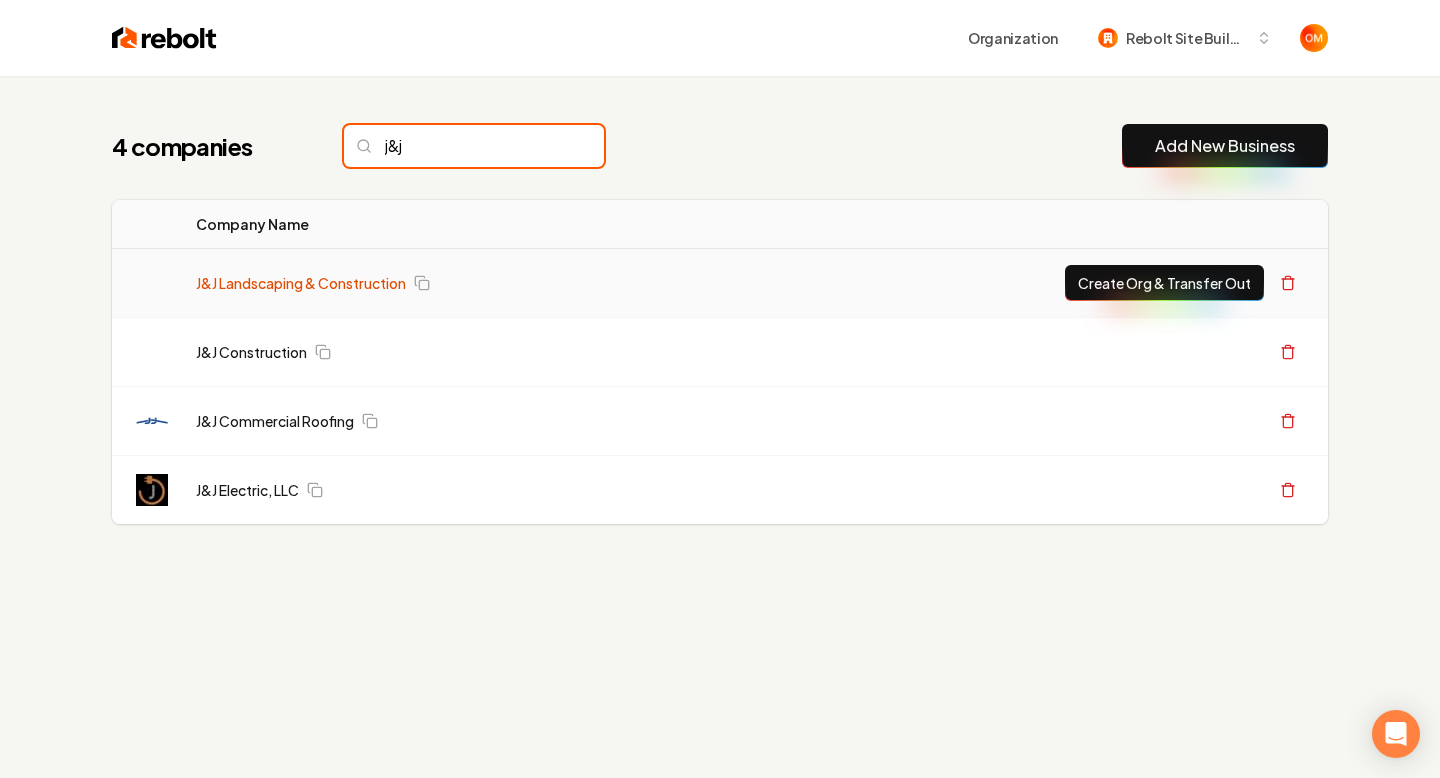 type on "j&j" 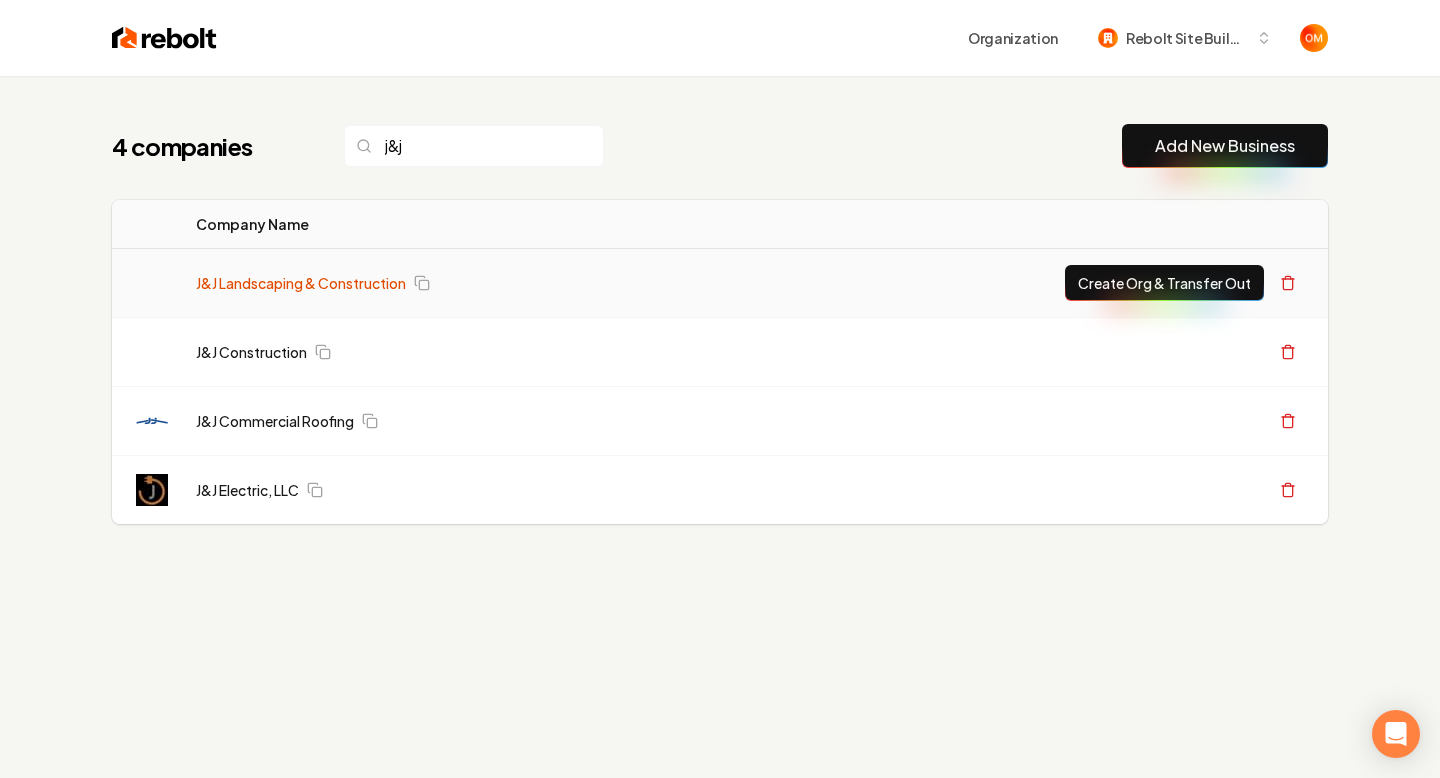 click on "J&J Landscaping & Construction" at bounding box center (301, 283) 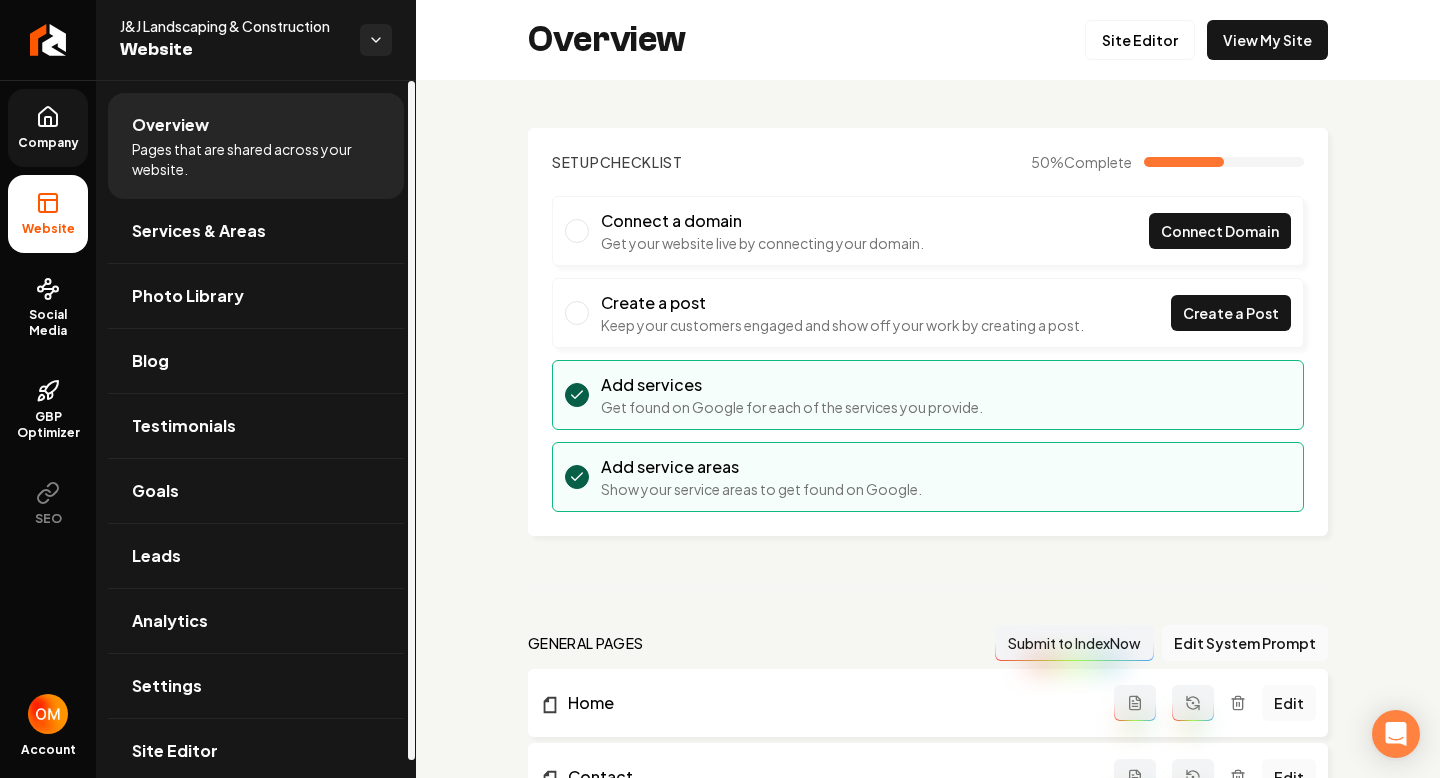 click 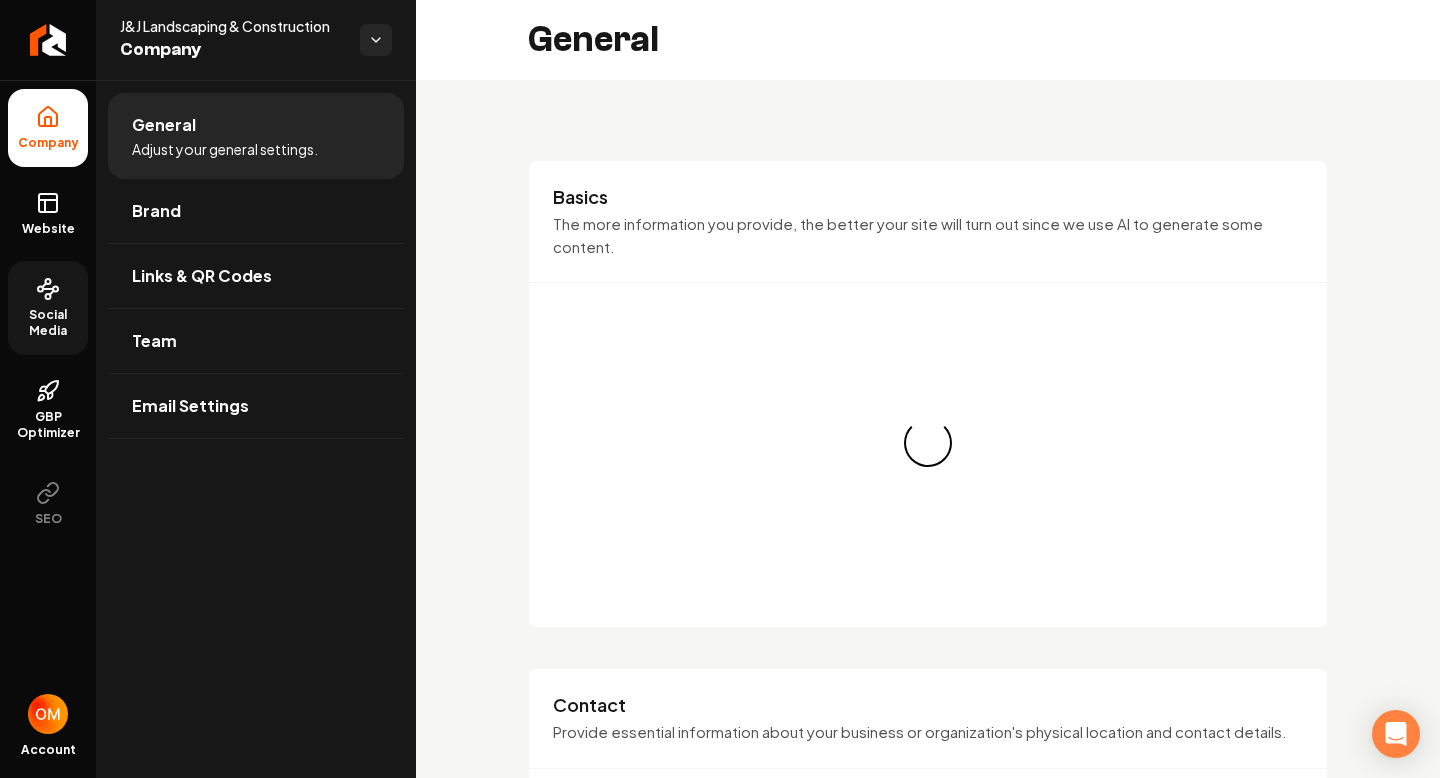 click on "Social Media" at bounding box center (48, 323) 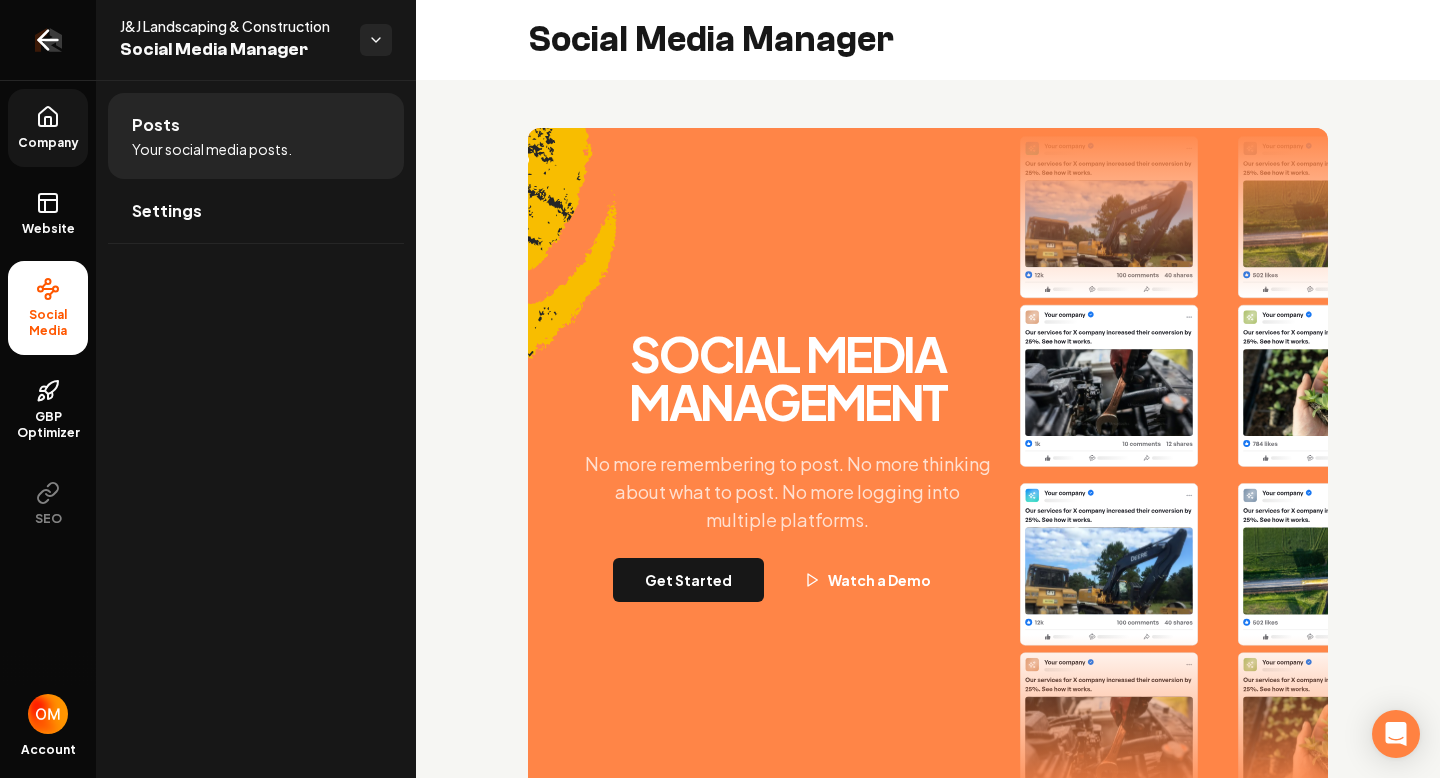 click 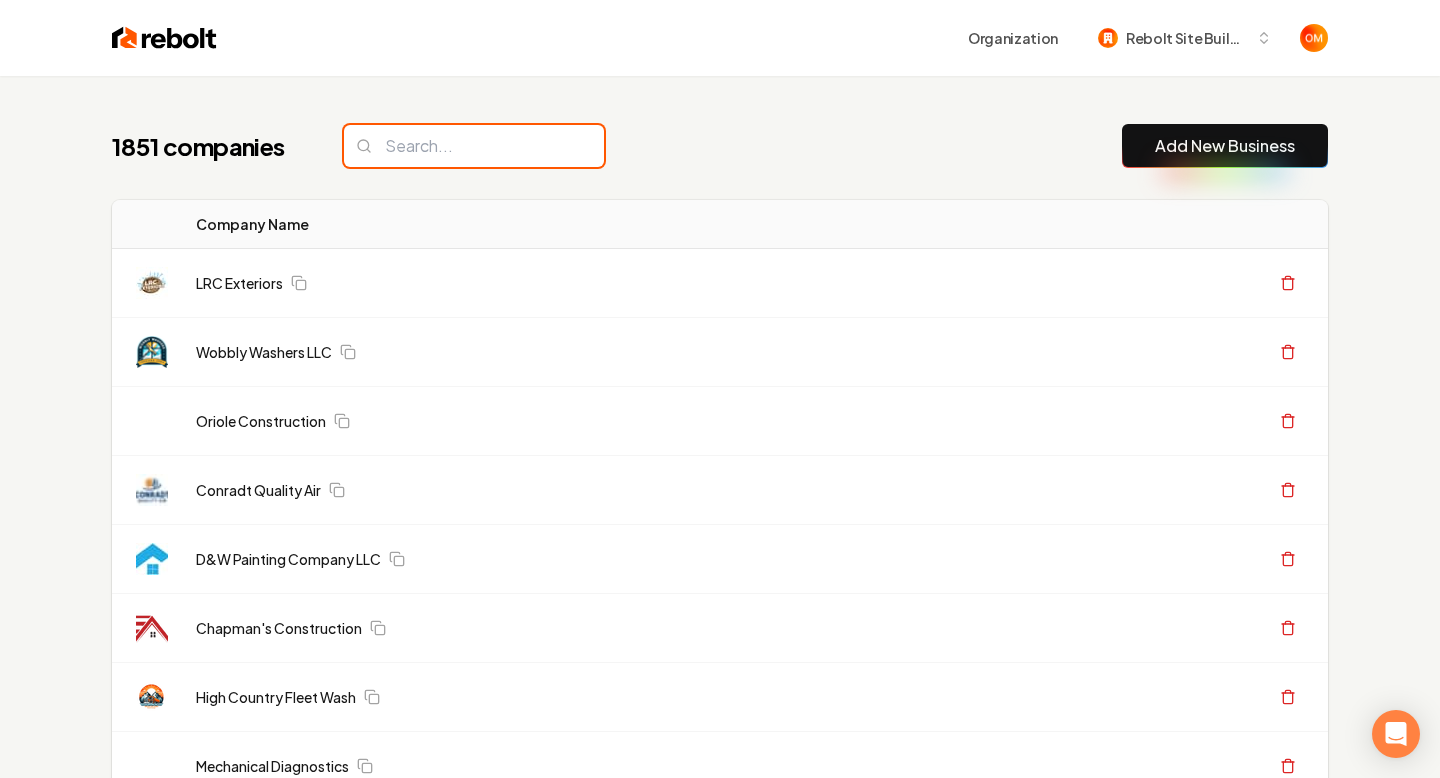 click at bounding box center [474, 146] 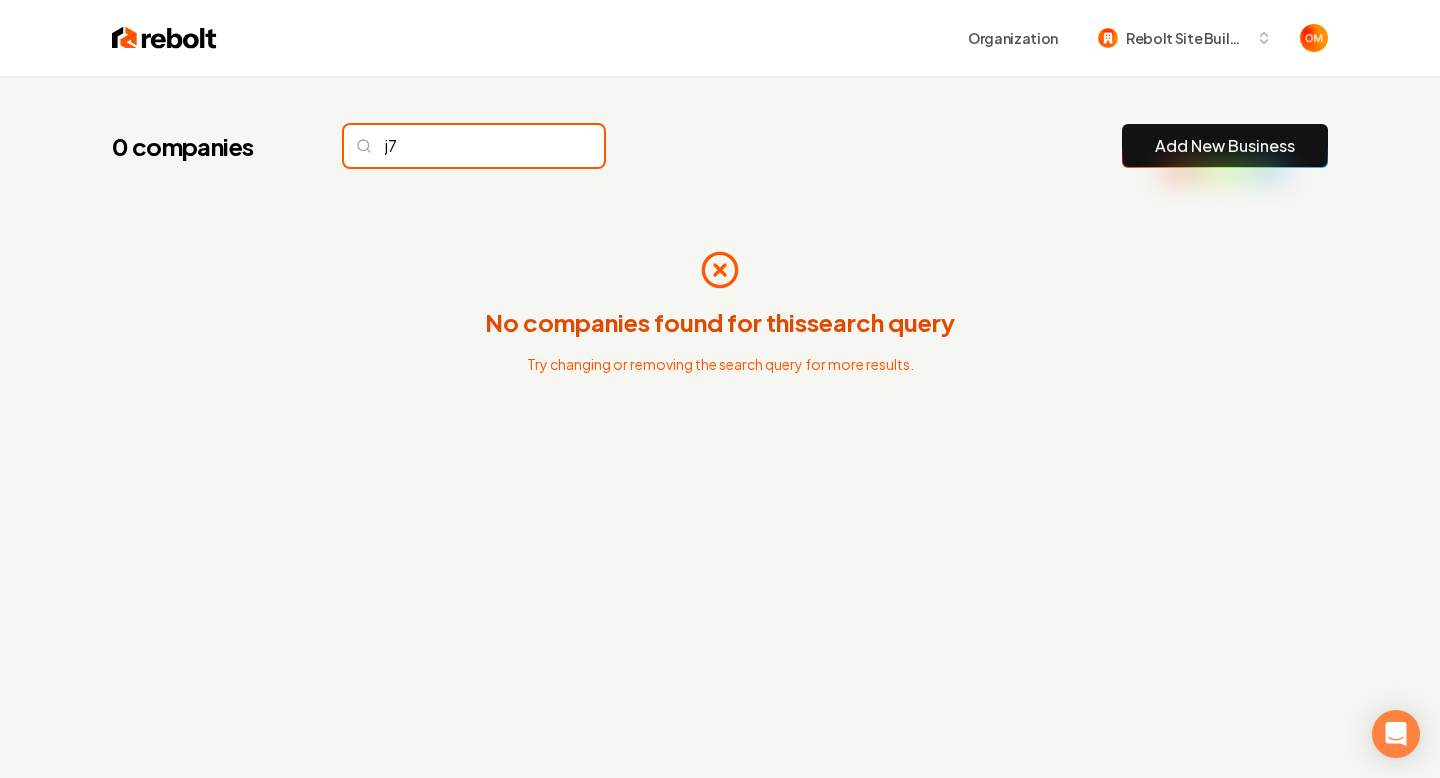 type on "j" 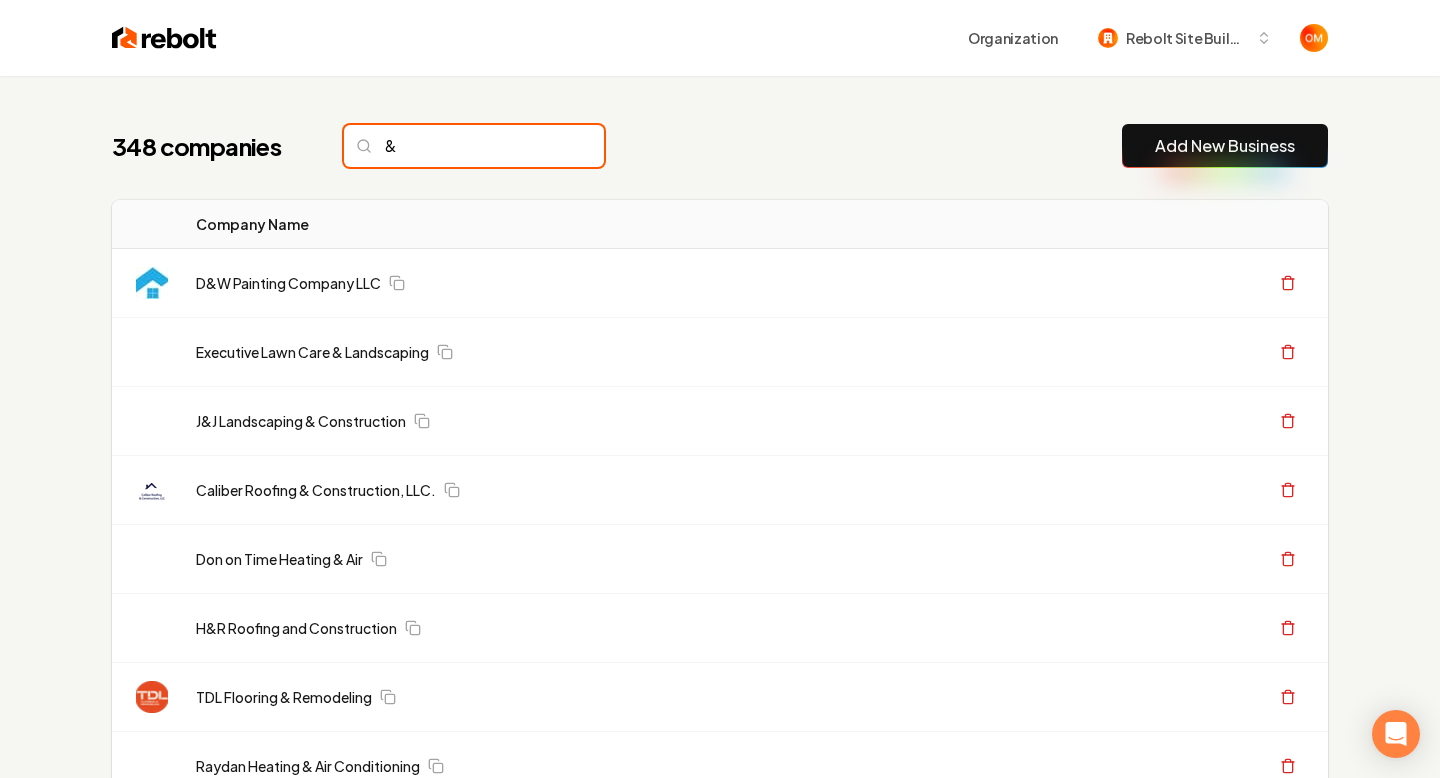 type on "&j" 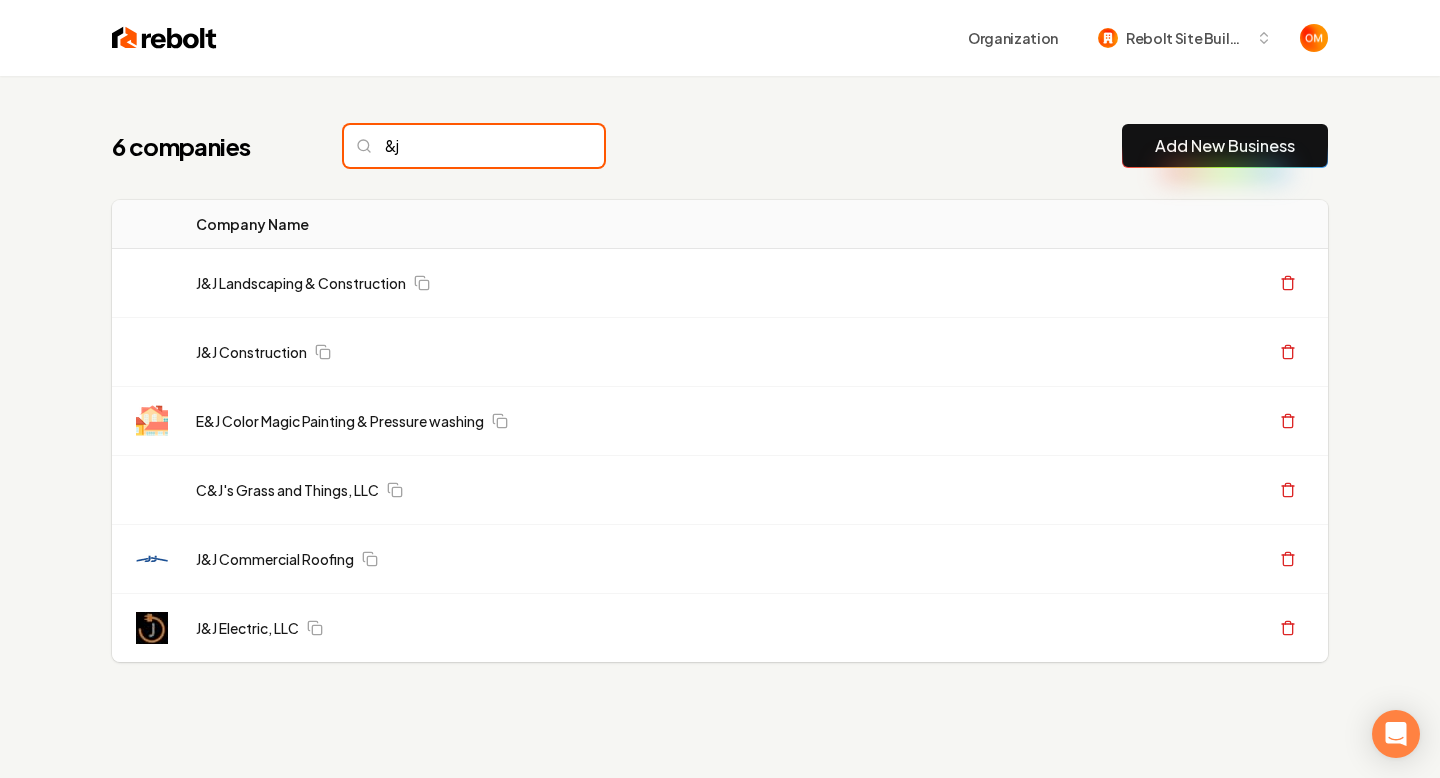 click on "&j" at bounding box center [474, 146] 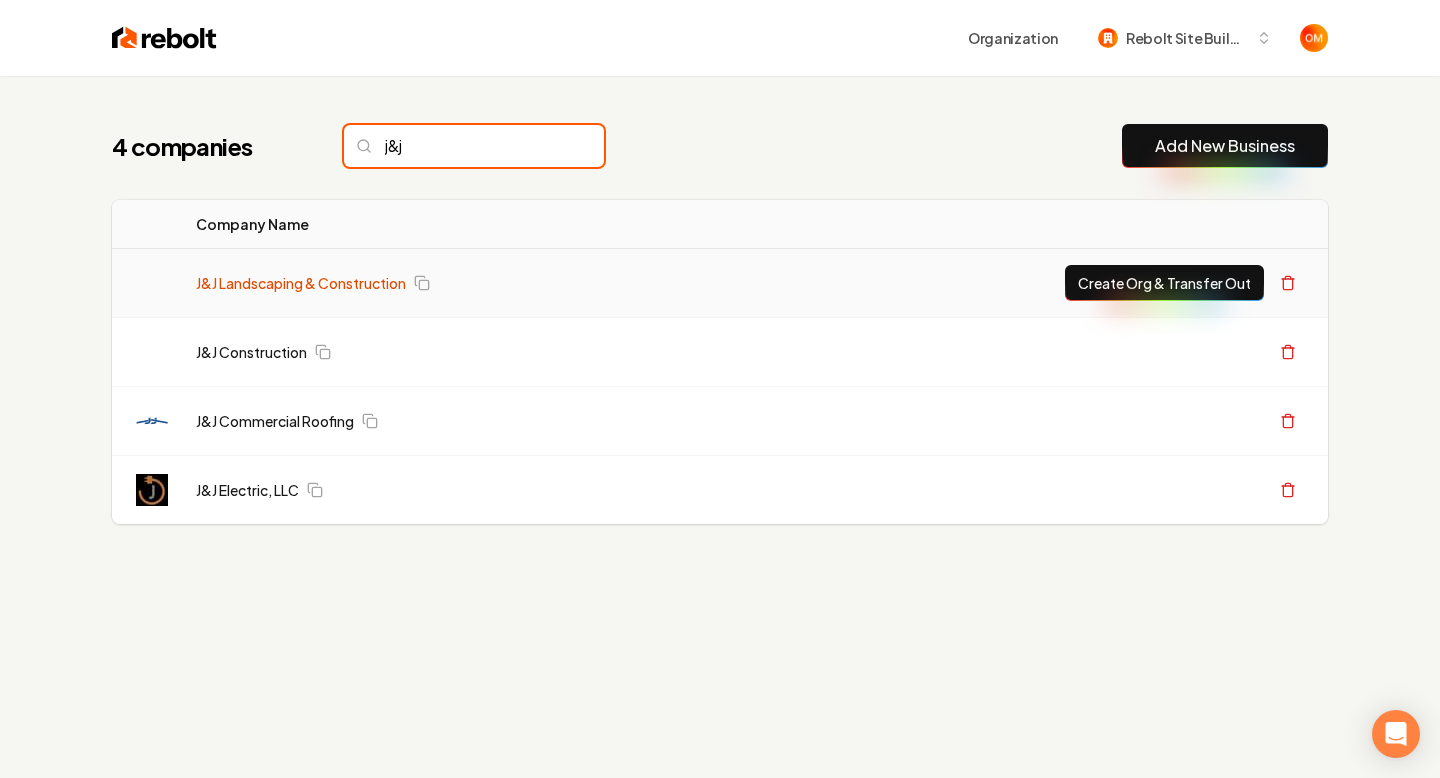 type on "j&j" 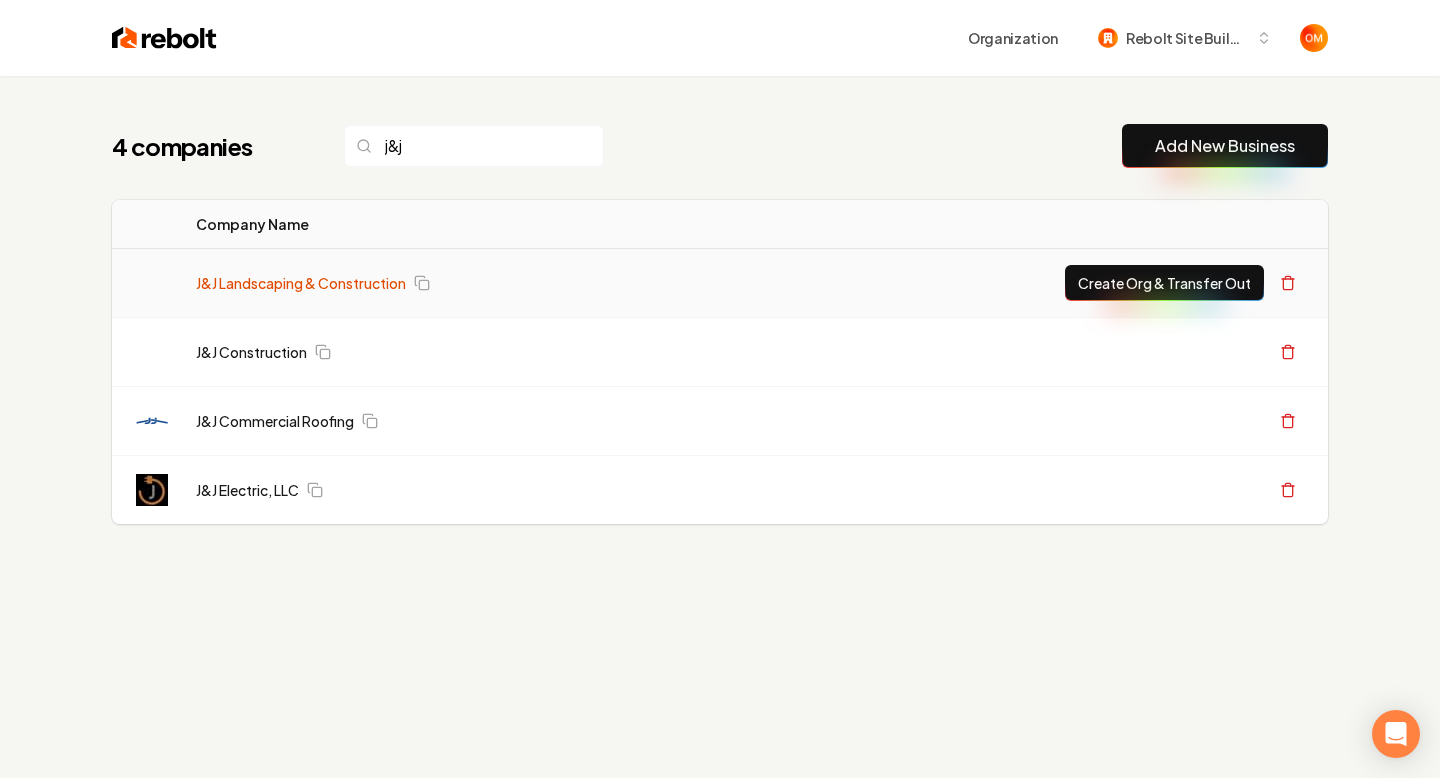 click on "J&J Landscaping & Construction" at bounding box center (301, 283) 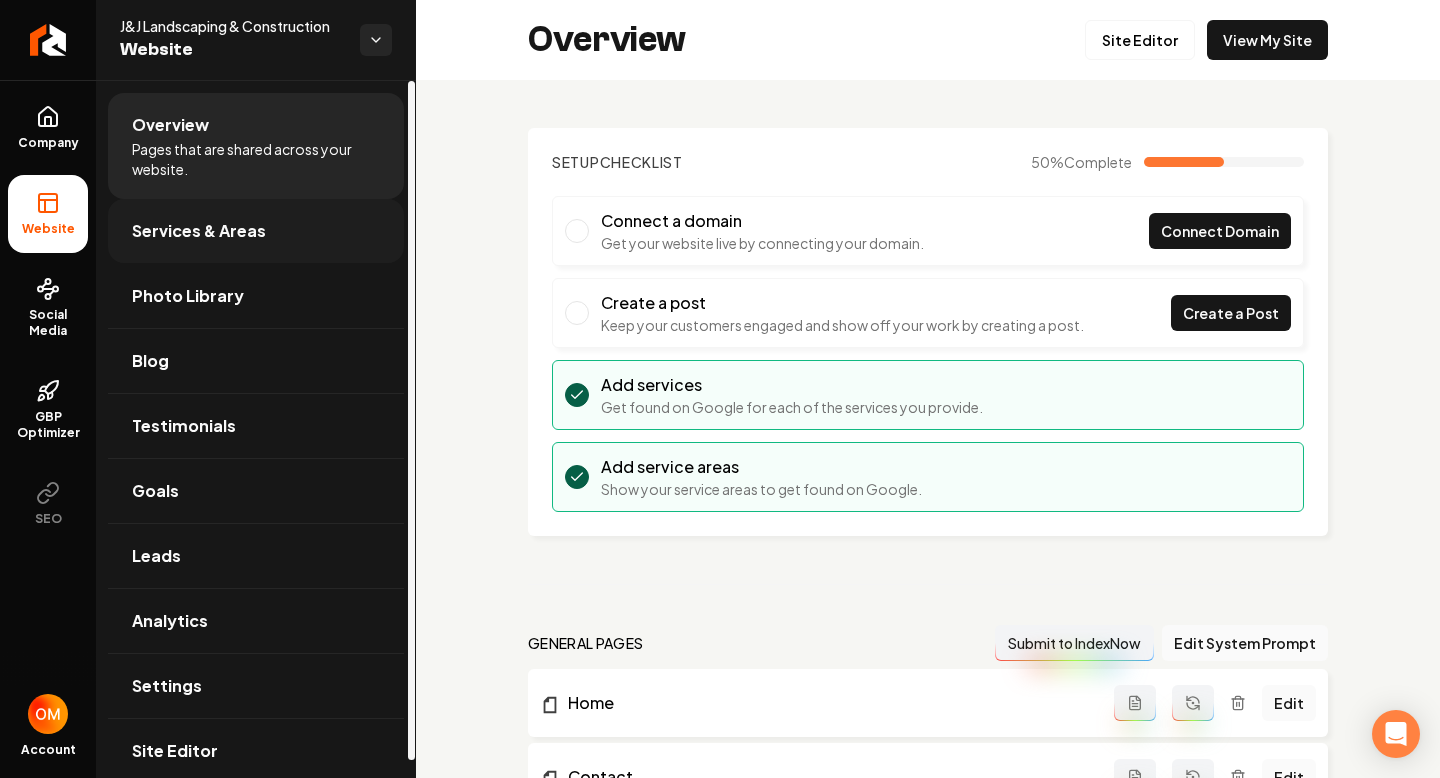 click on "Services & Areas" at bounding box center [256, 231] 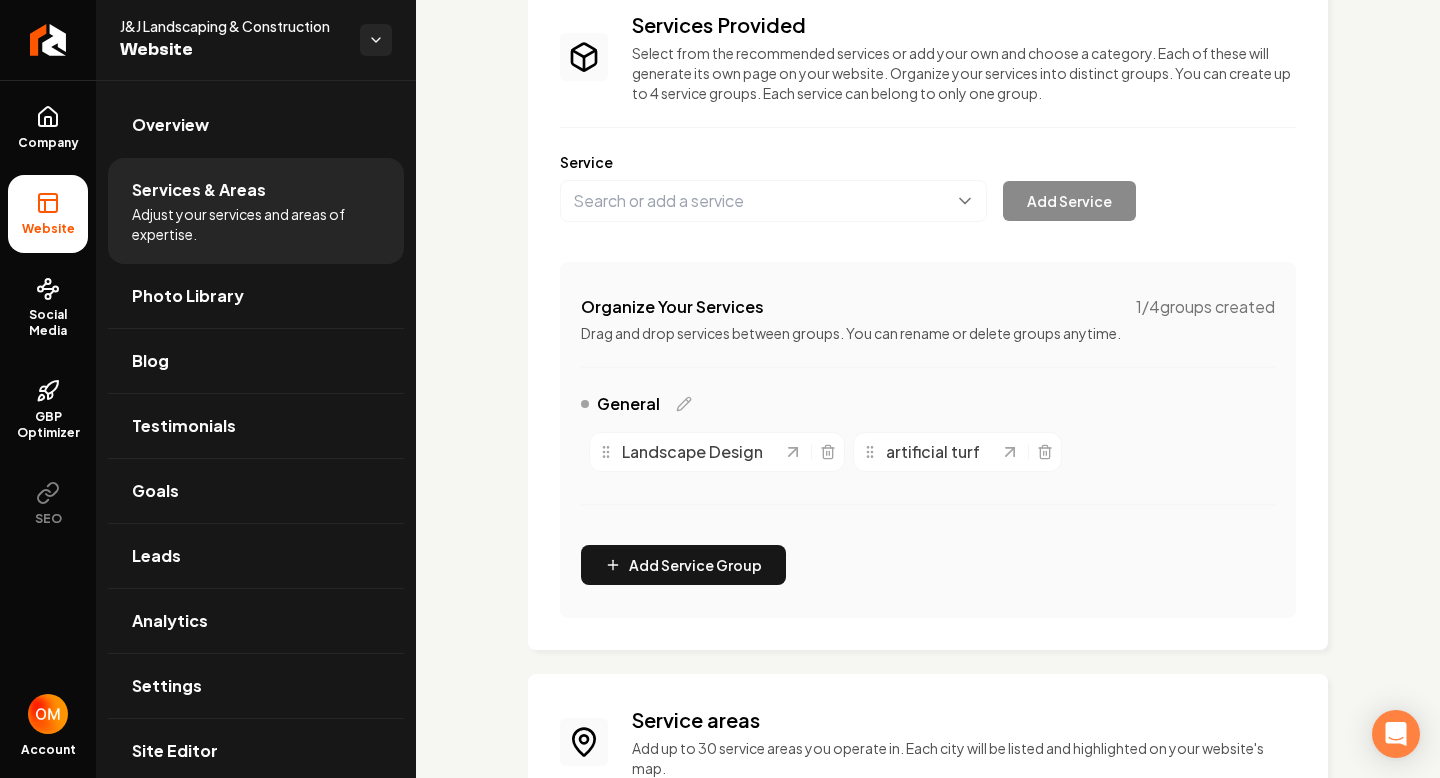 scroll, scrollTop: 189, scrollLeft: 0, axis: vertical 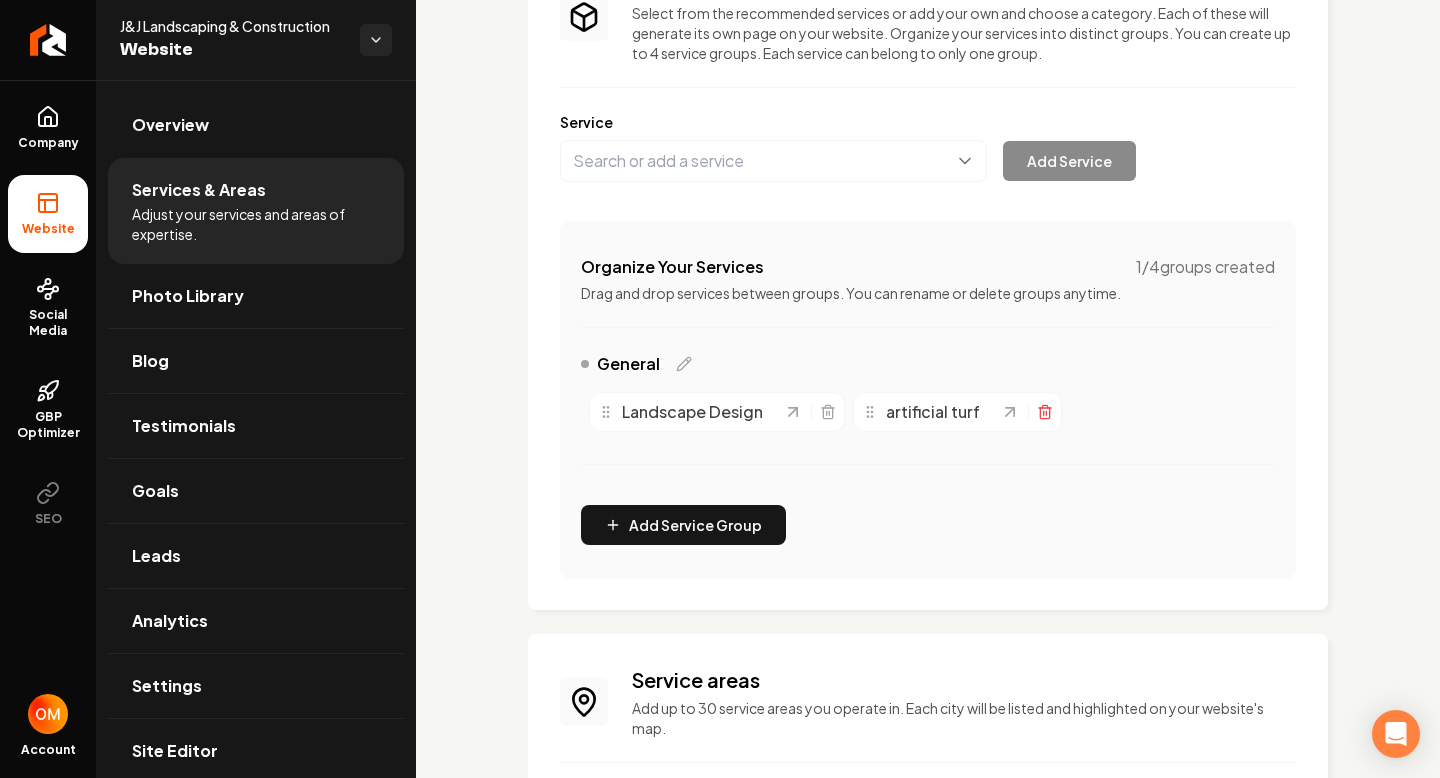 click 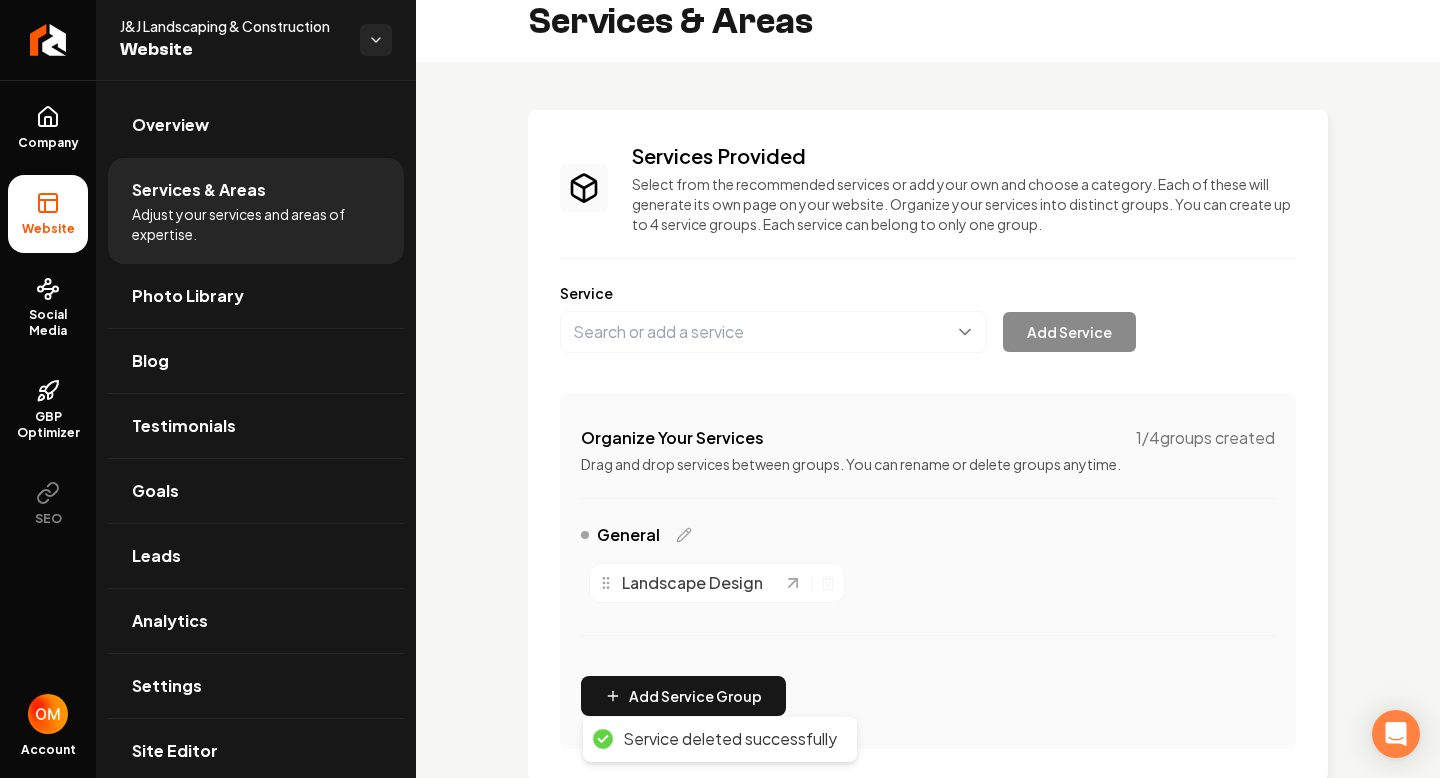 scroll, scrollTop: 0, scrollLeft: 0, axis: both 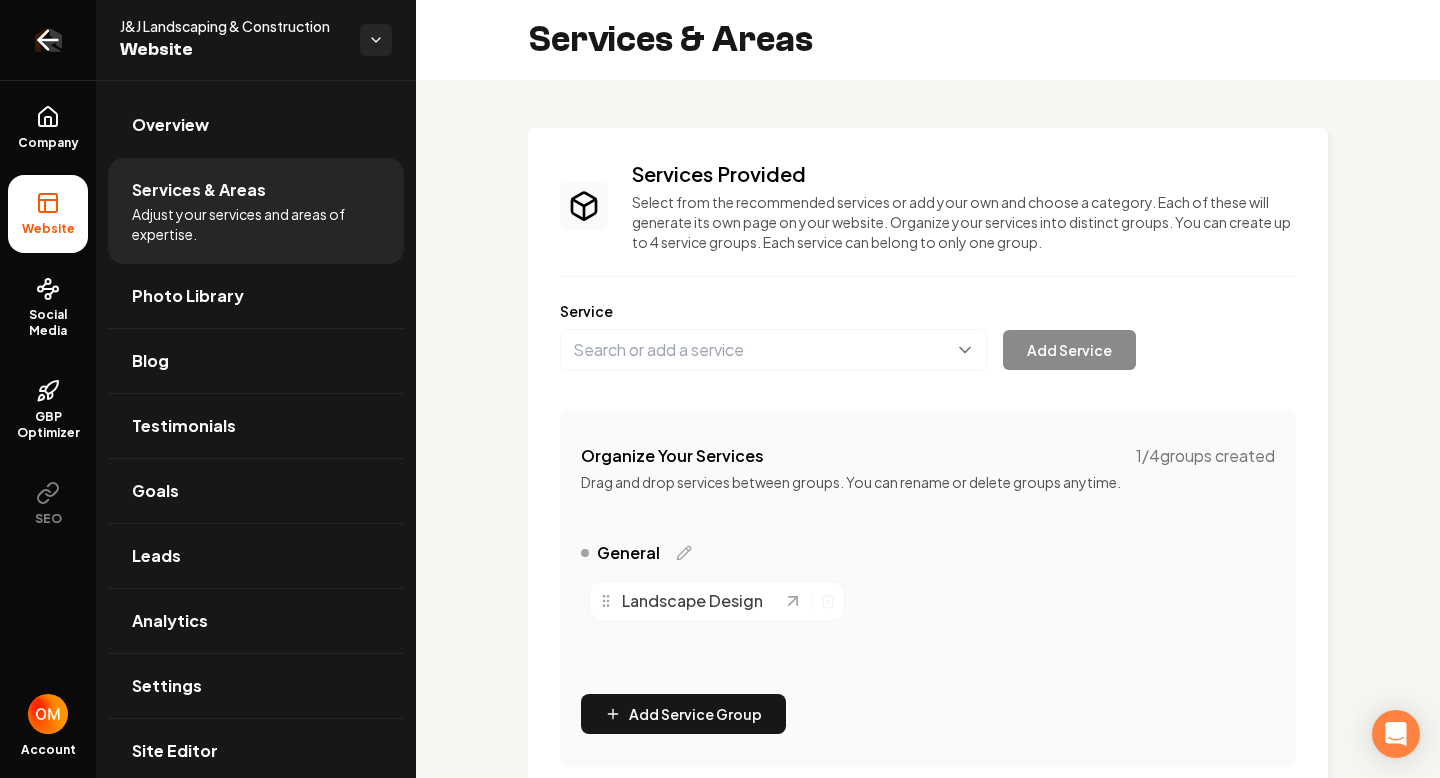 click 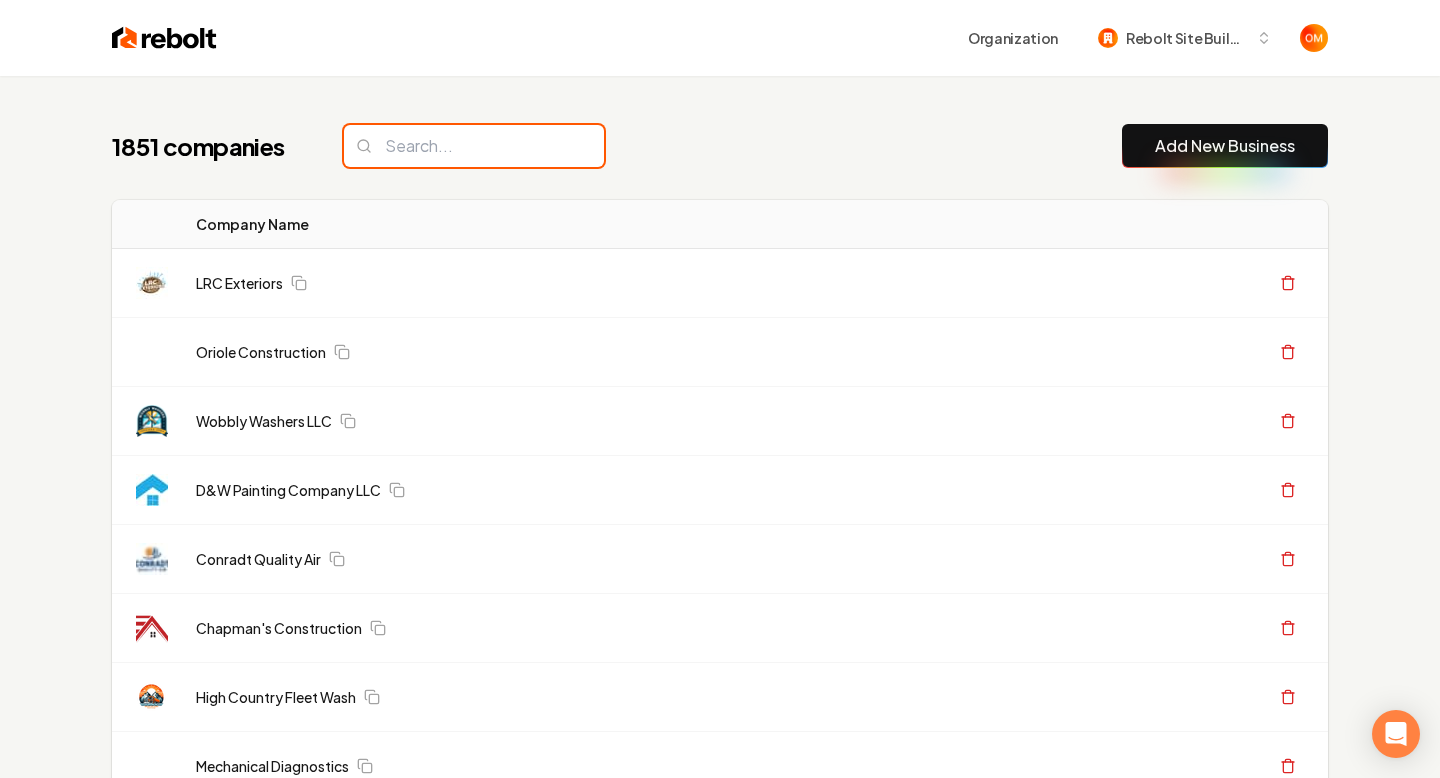 click at bounding box center (474, 146) 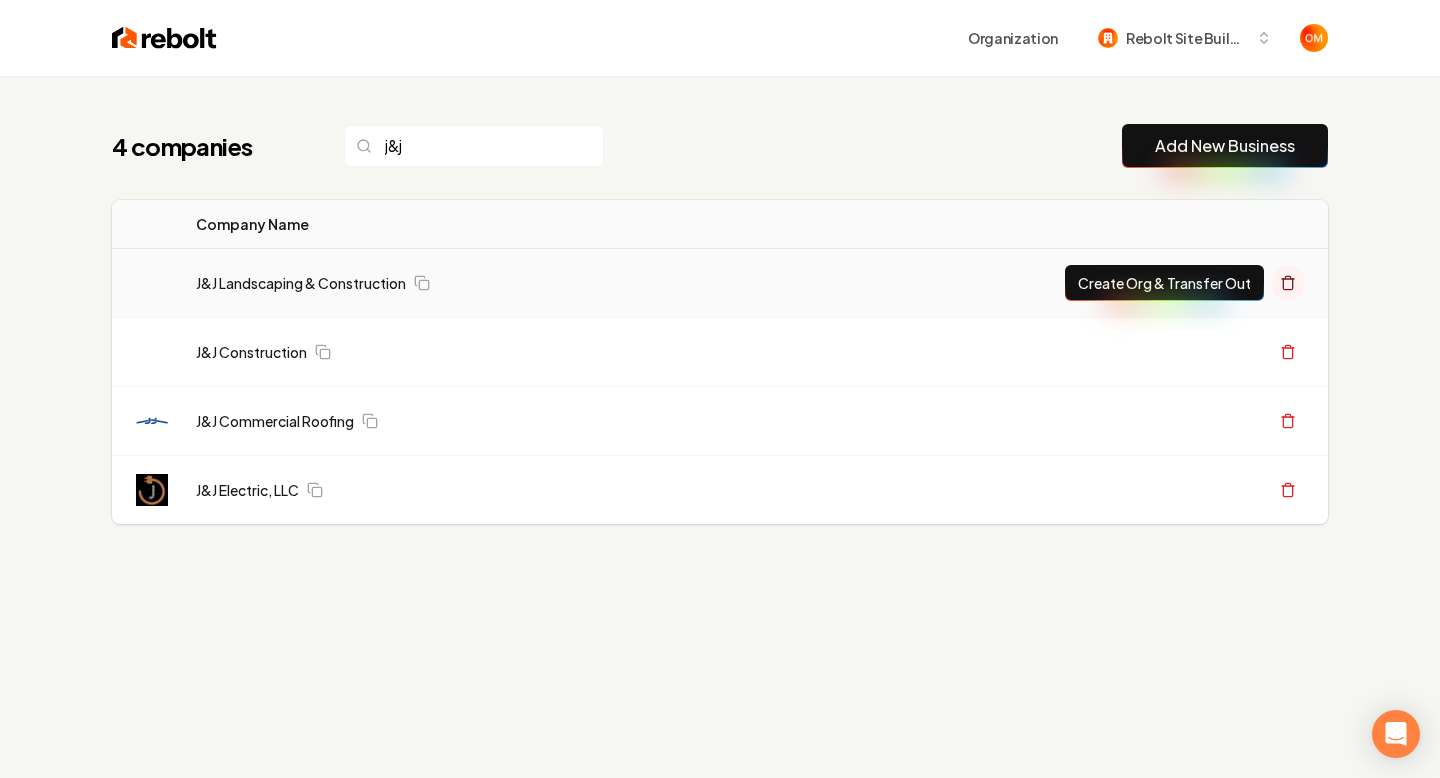 click 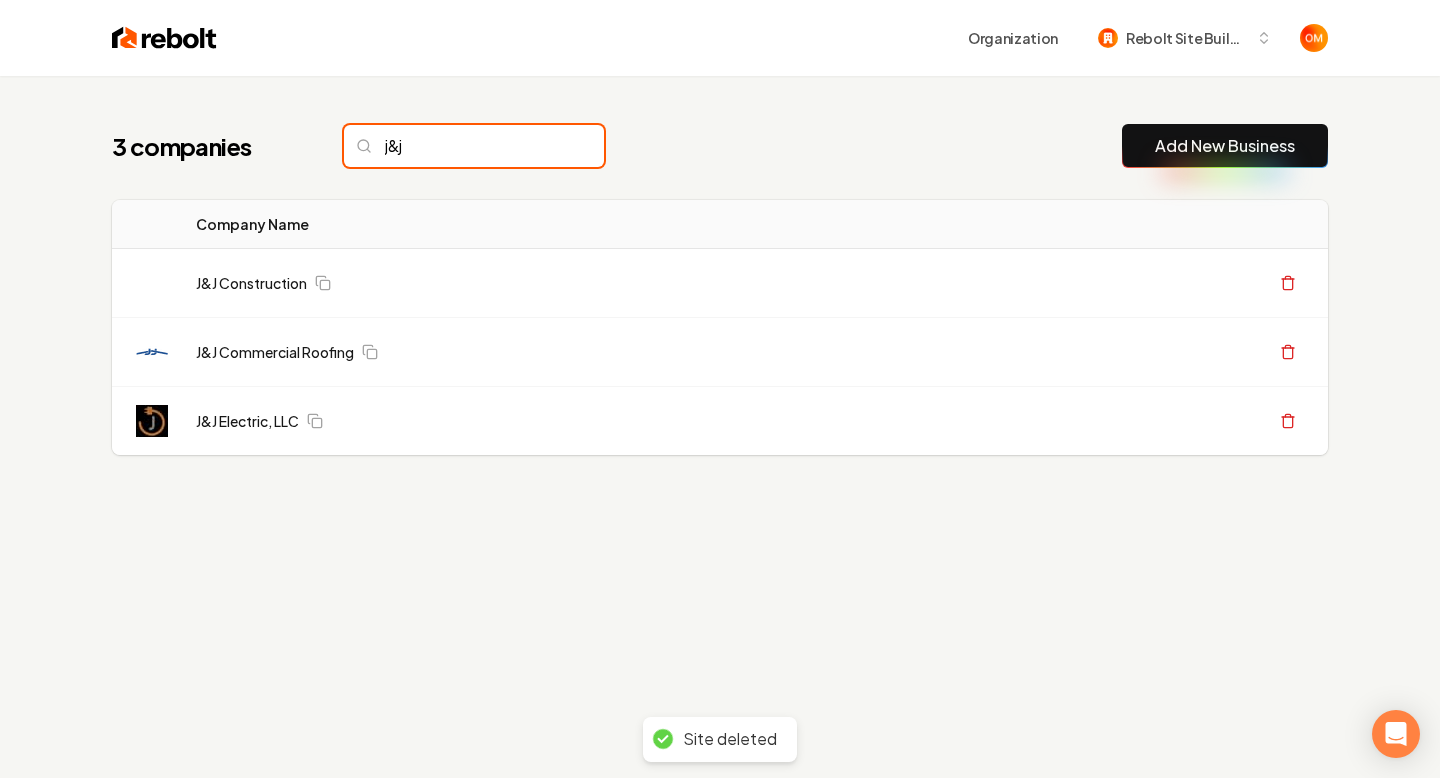 click on "j&j" at bounding box center (474, 146) 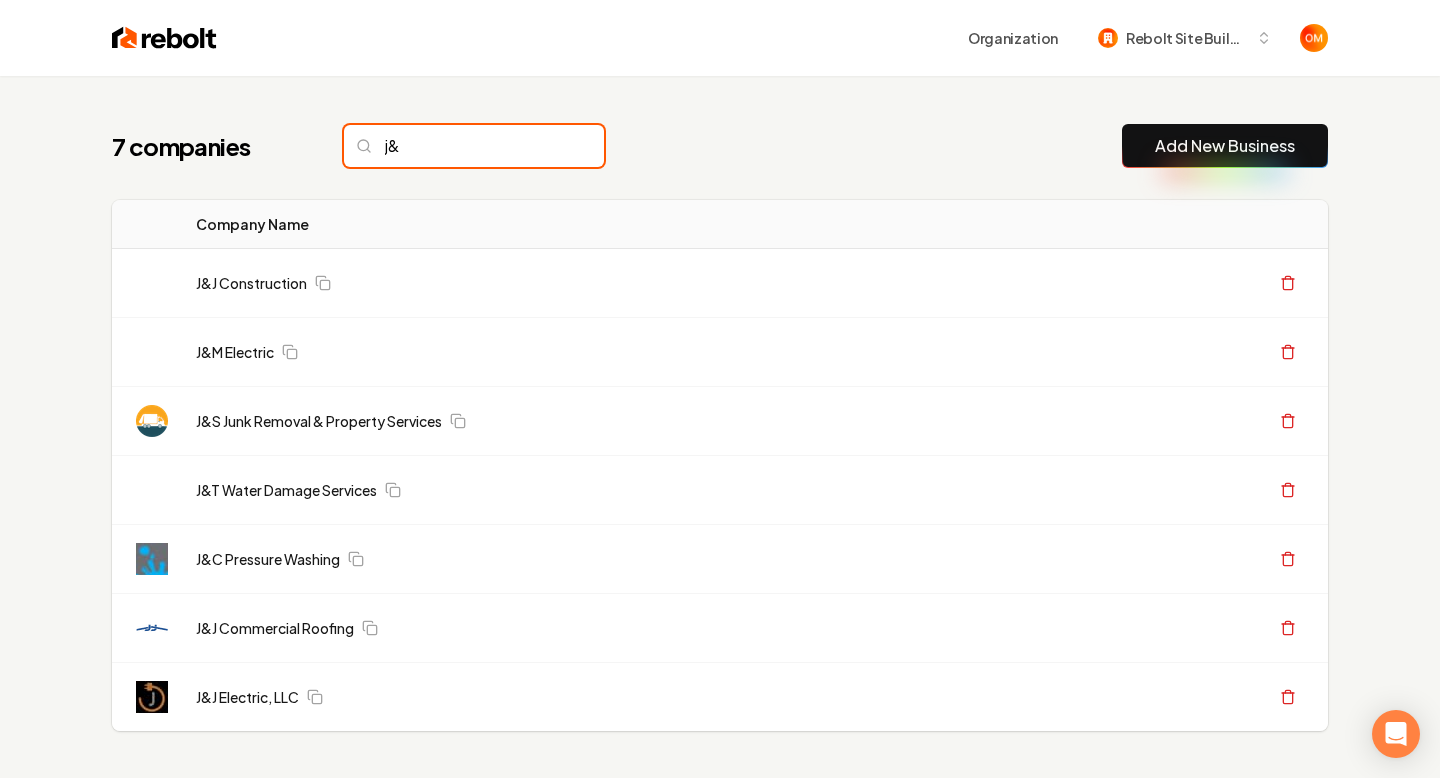 type on "j" 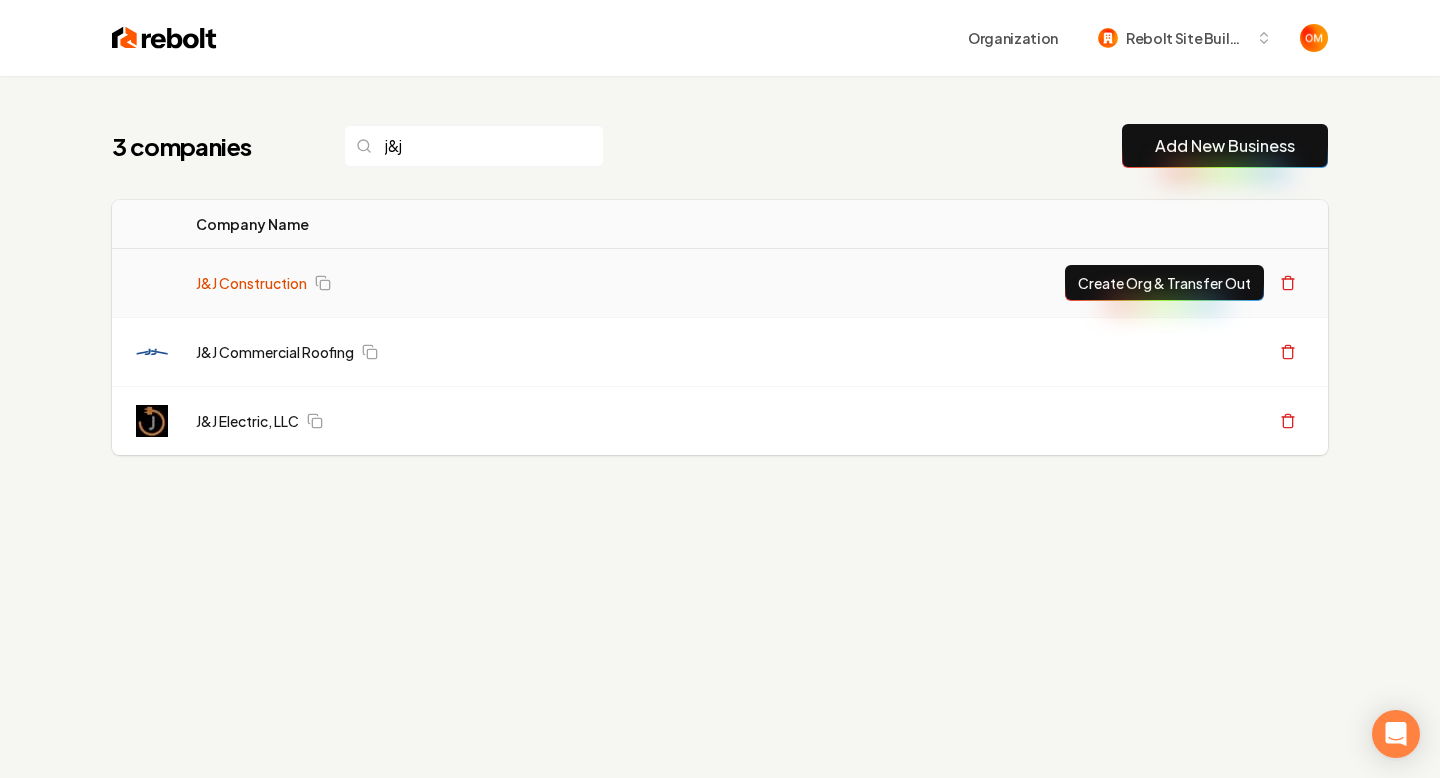 click on "J&J Construction" at bounding box center [251, 283] 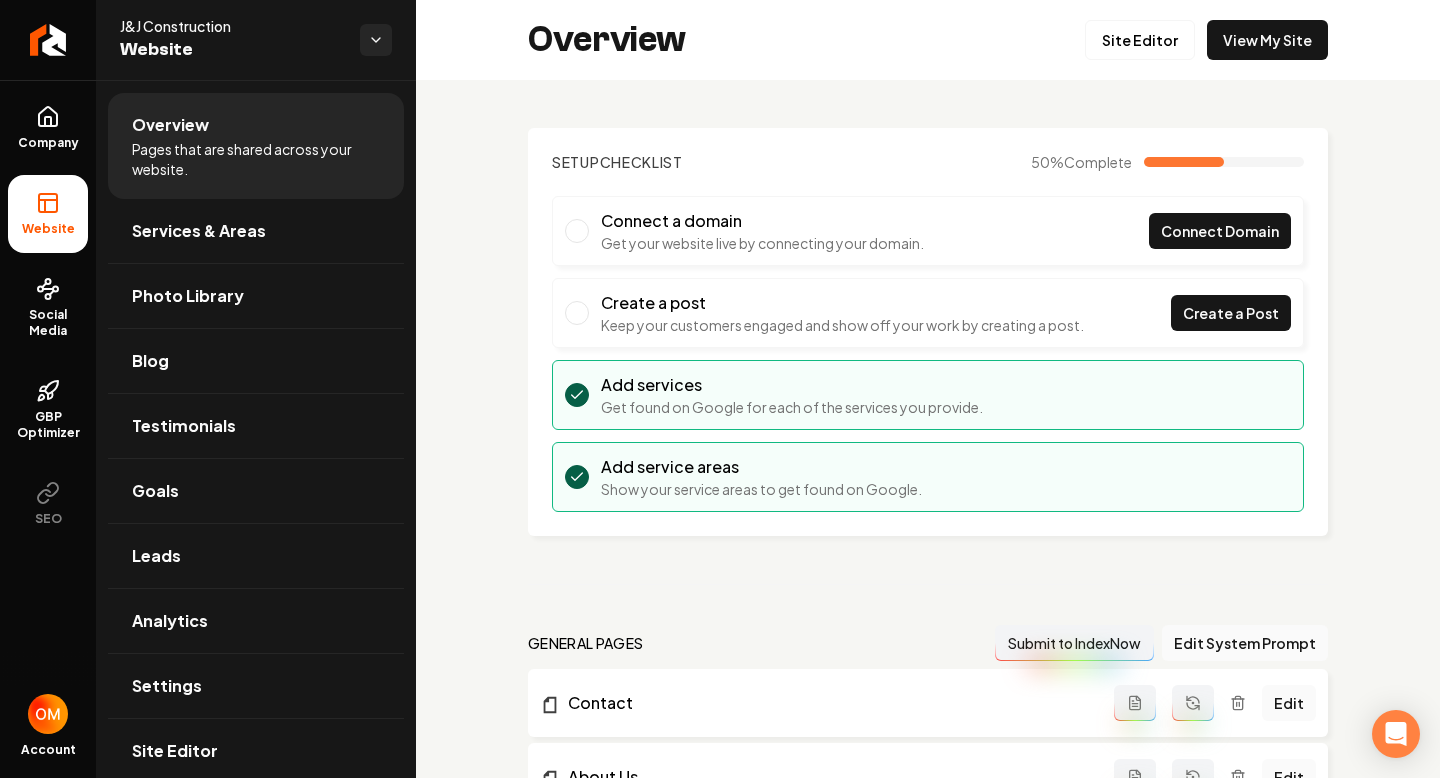 click on "Overview Site Editor View My Site" at bounding box center [928, 40] 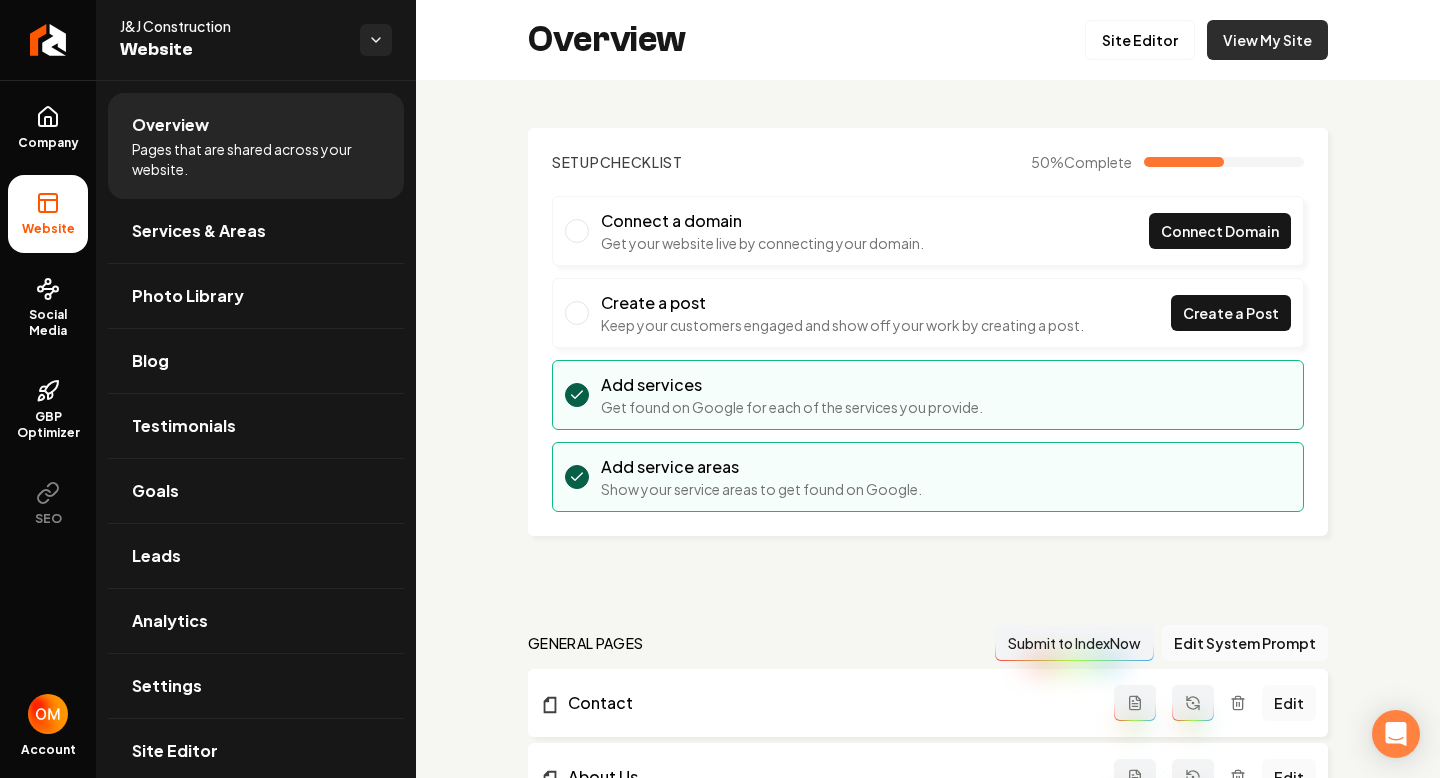 click on "View My Site" at bounding box center [1267, 40] 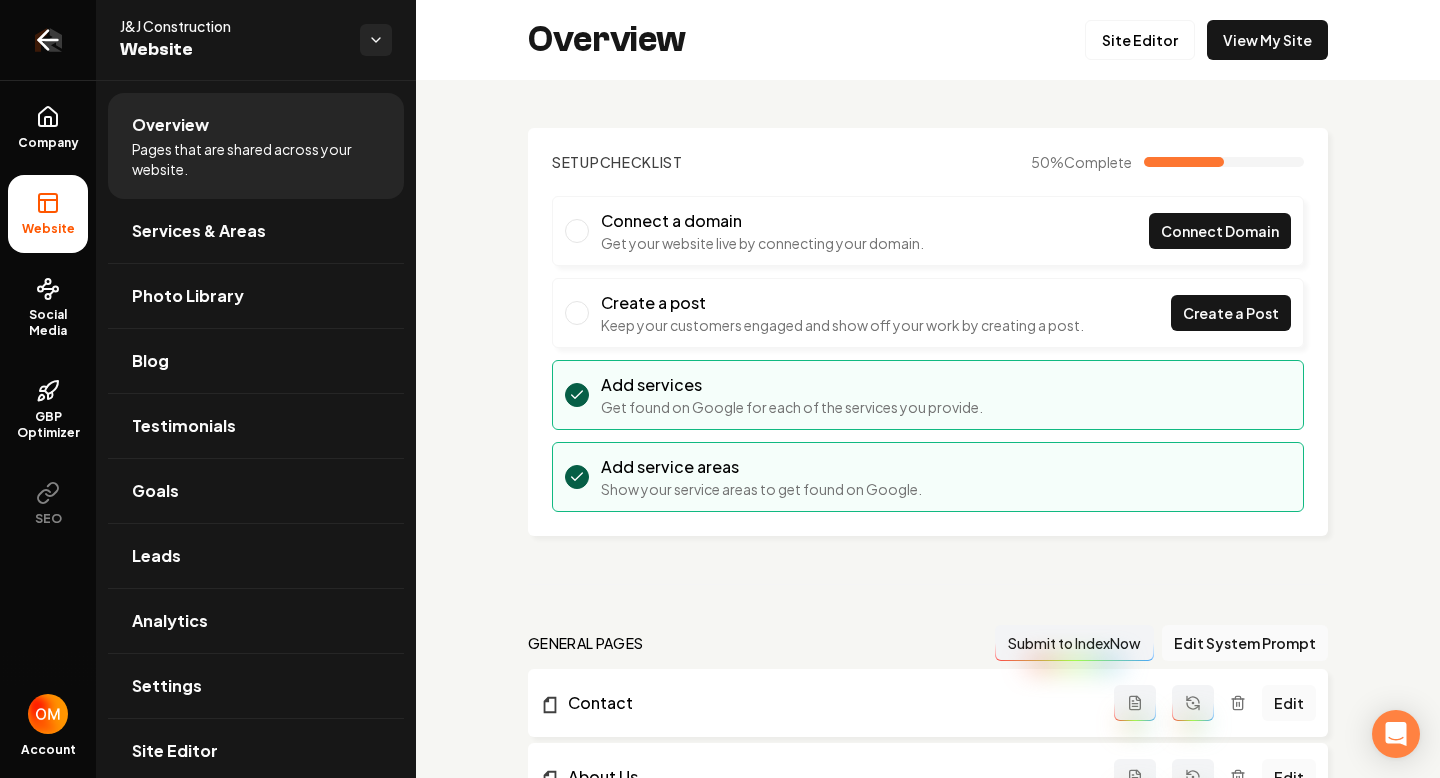 click at bounding box center [48, 40] 